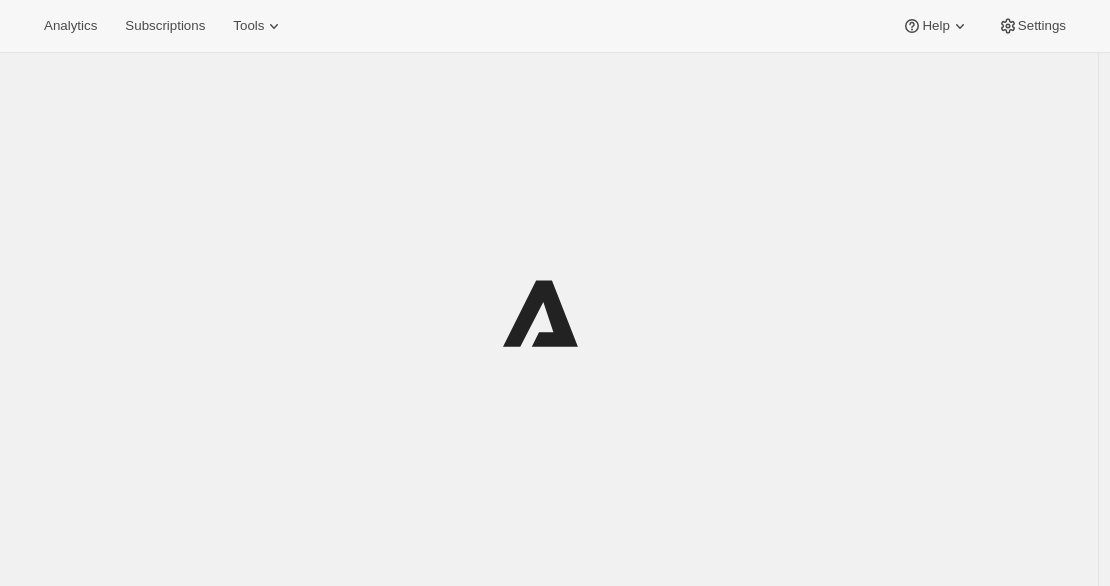 scroll, scrollTop: 0, scrollLeft: 0, axis: both 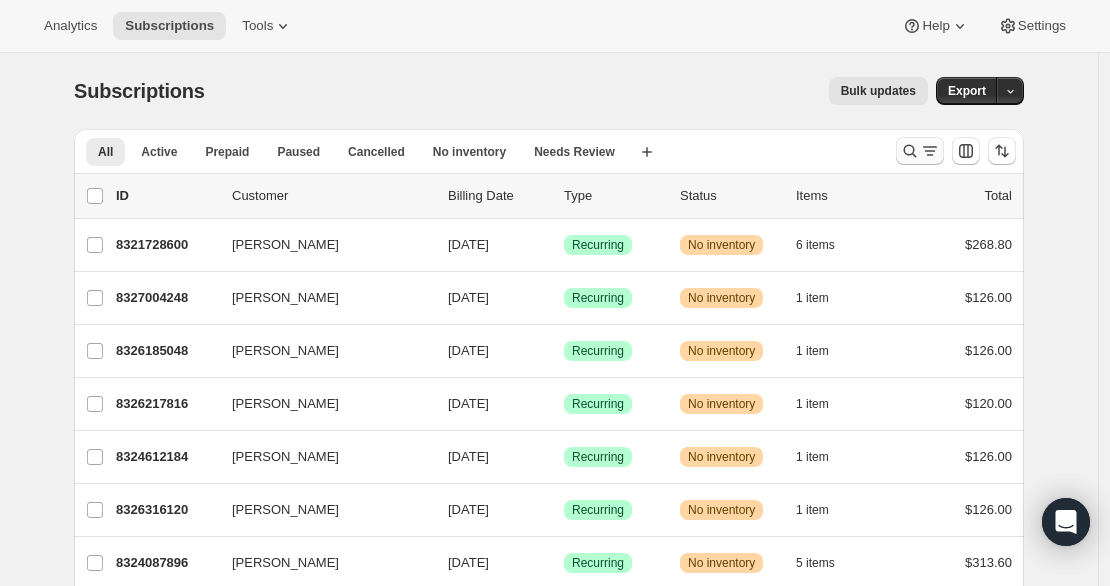 click 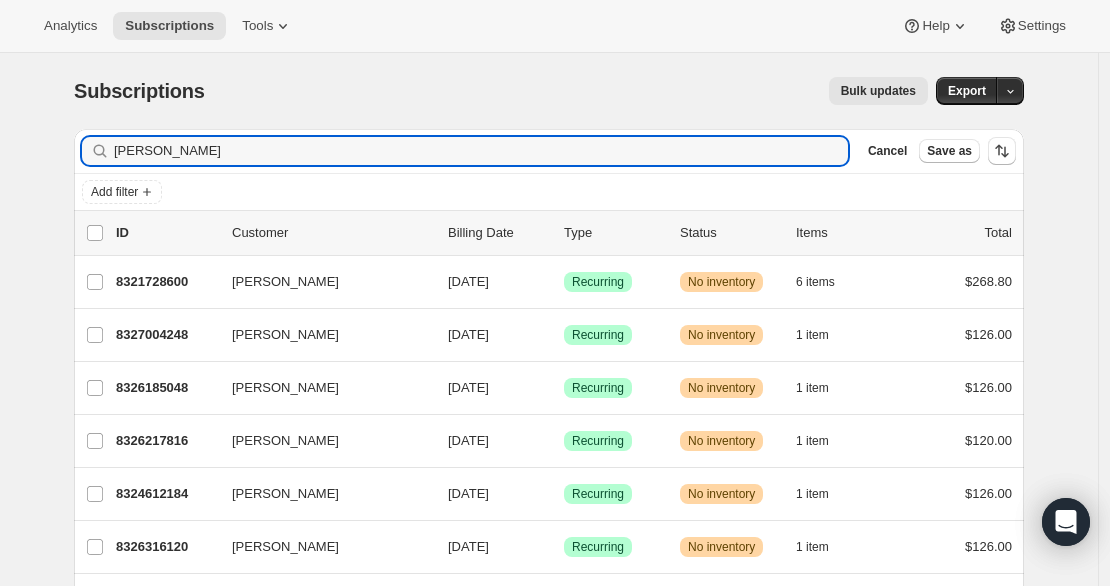 type on "peter lucas" 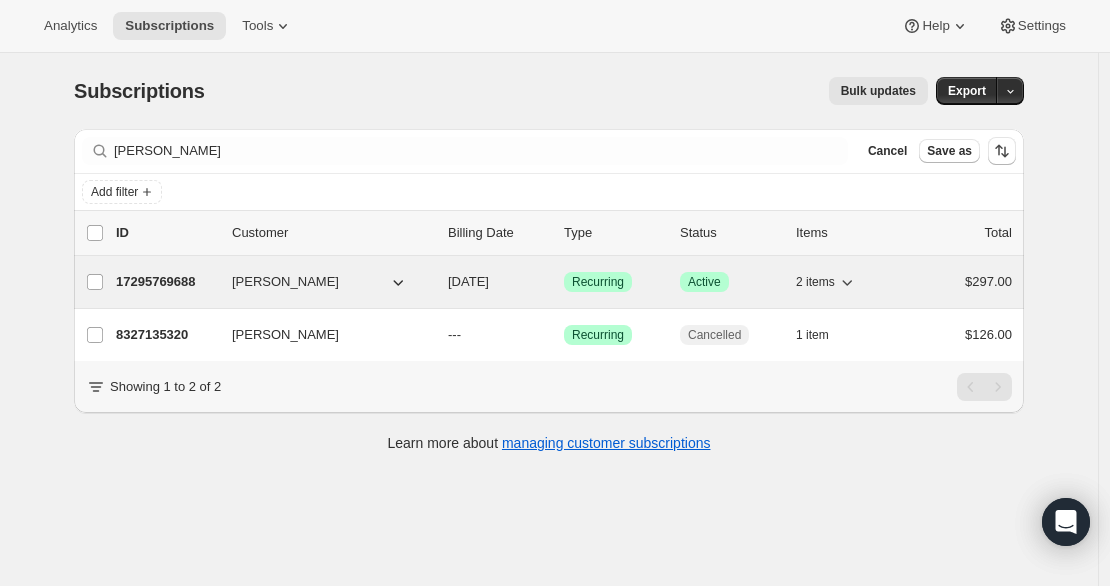 click on "17295769688 peter lucas 01/25/2026 Success Recurring Success Active 2   items $297.00" at bounding box center [564, 282] 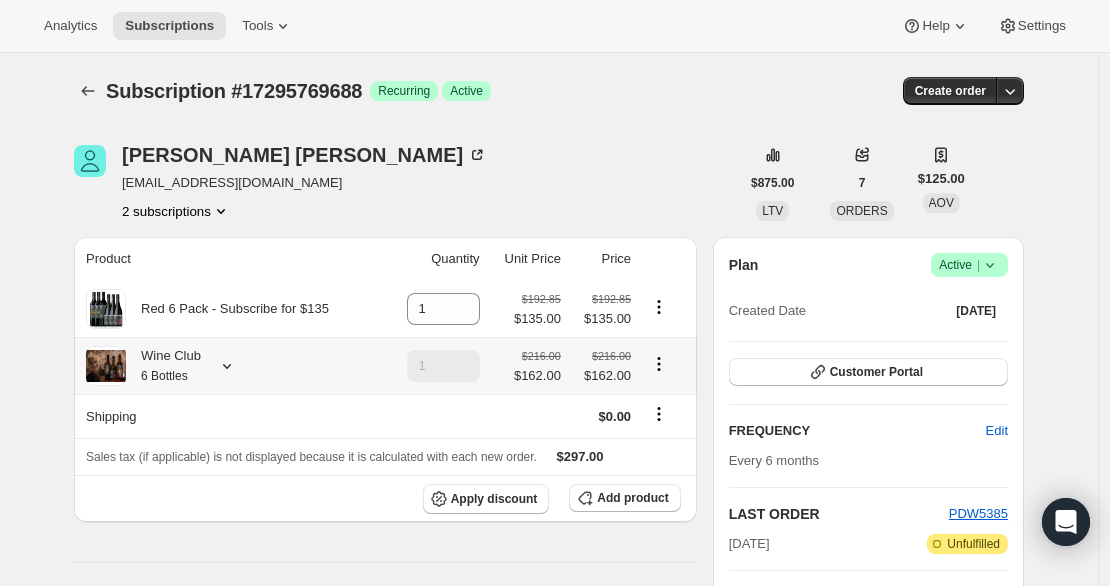 click 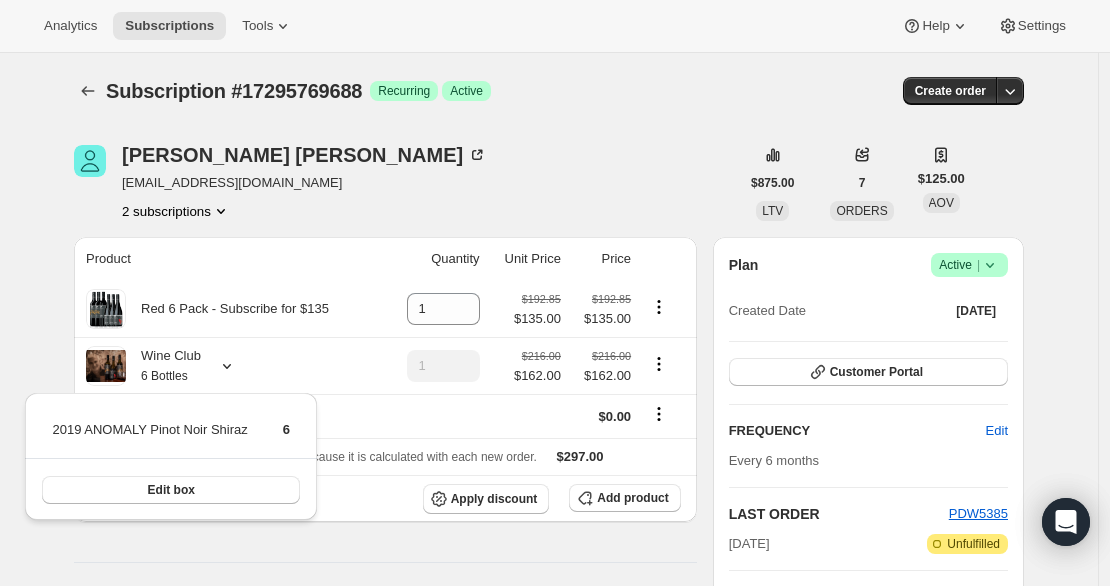 click on "peter   lucas peterl@pdwines.com.au 2 subscriptions" at bounding box center (406, 183) 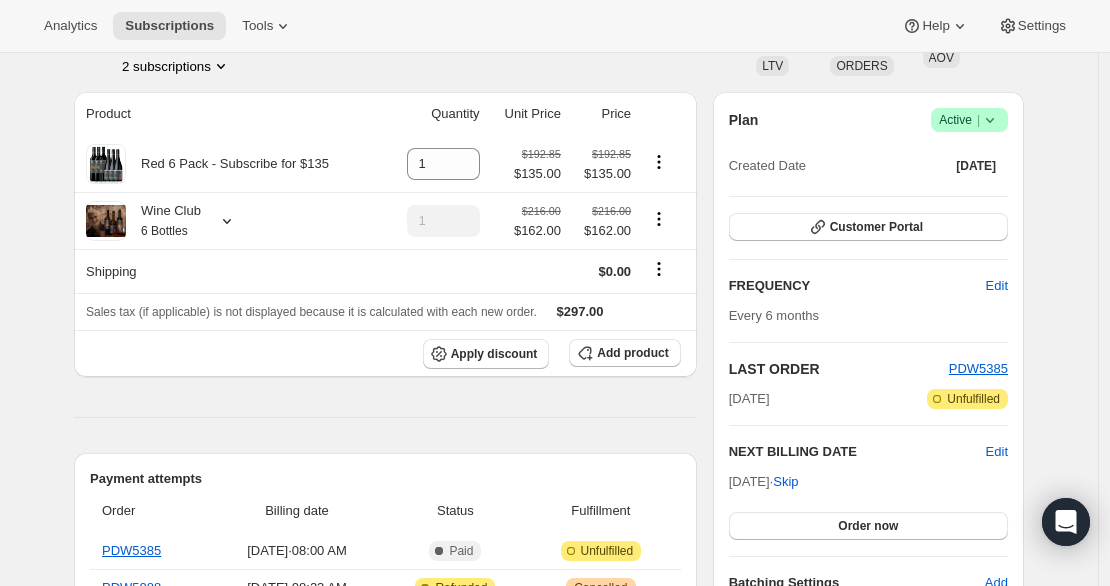 scroll, scrollTop: 111, scrollLeft: 0, axis: vertical 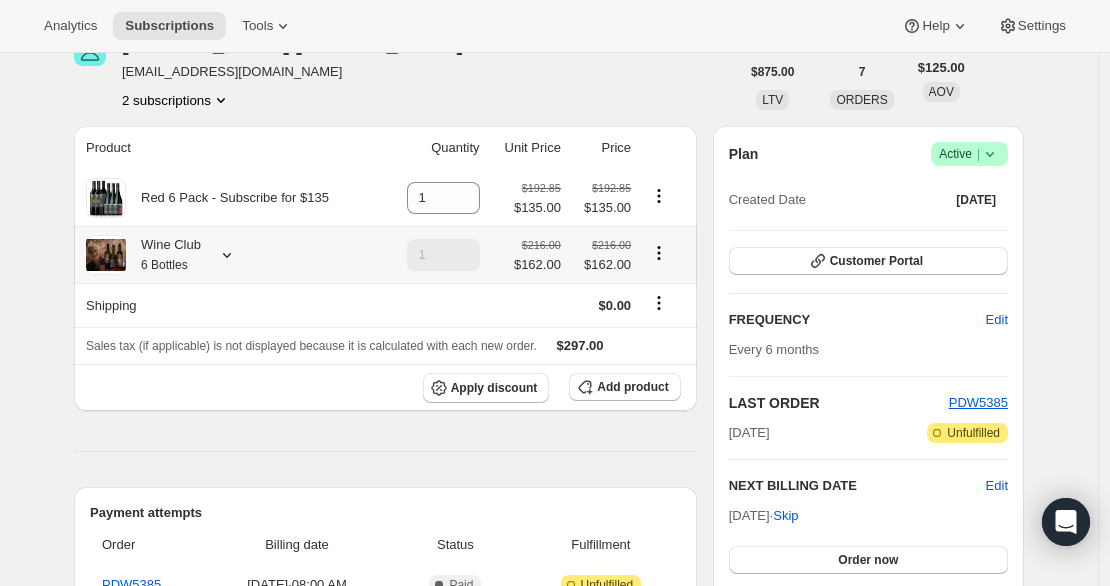 click 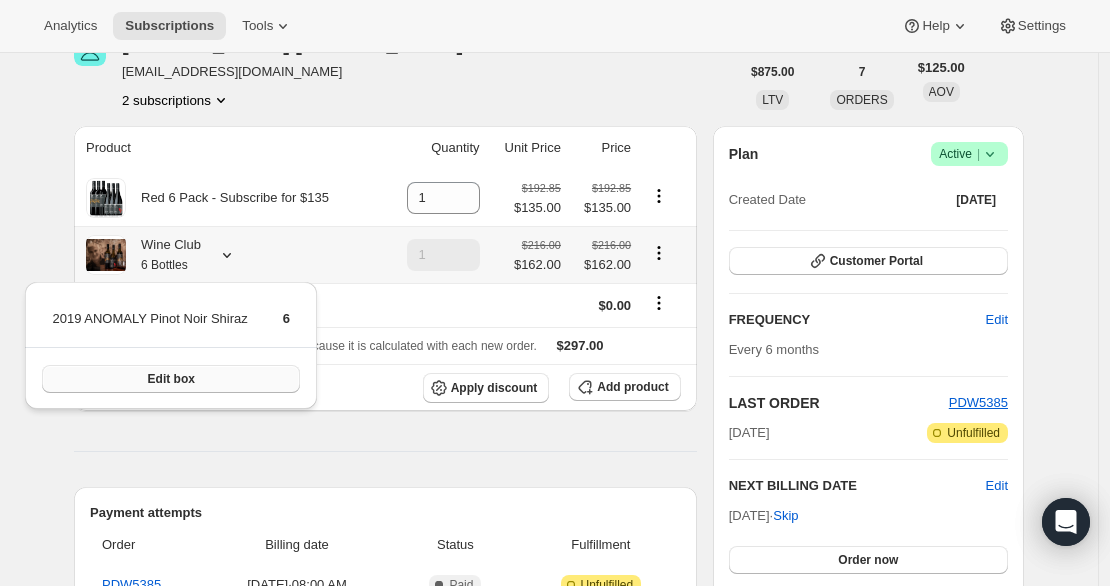 click on "Edit box" at bounding box center (171, 379) 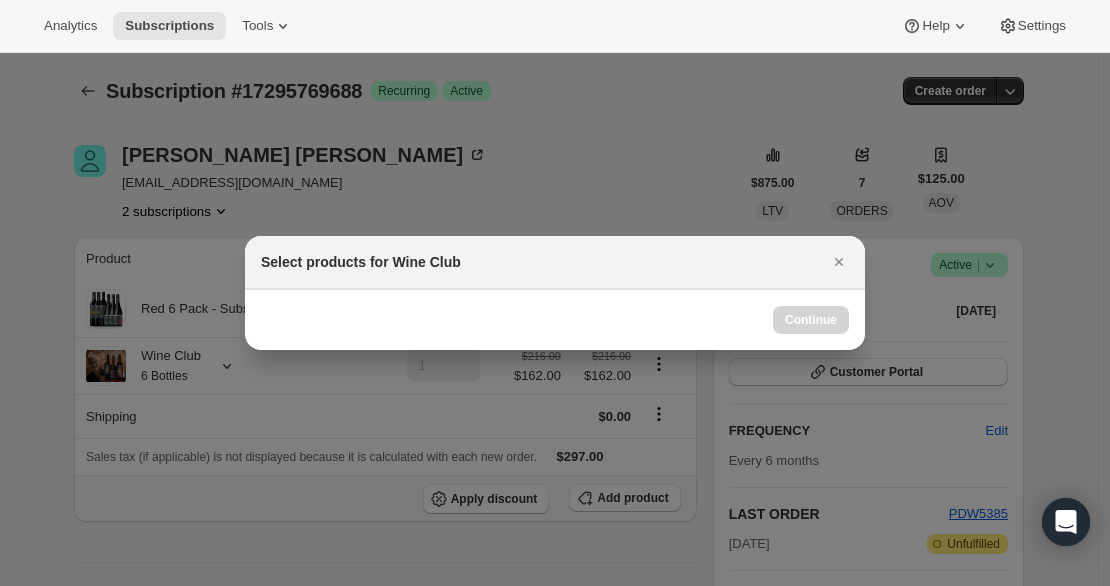 scroll, scrollTop: 0, scrollLeft: 0, axis: both 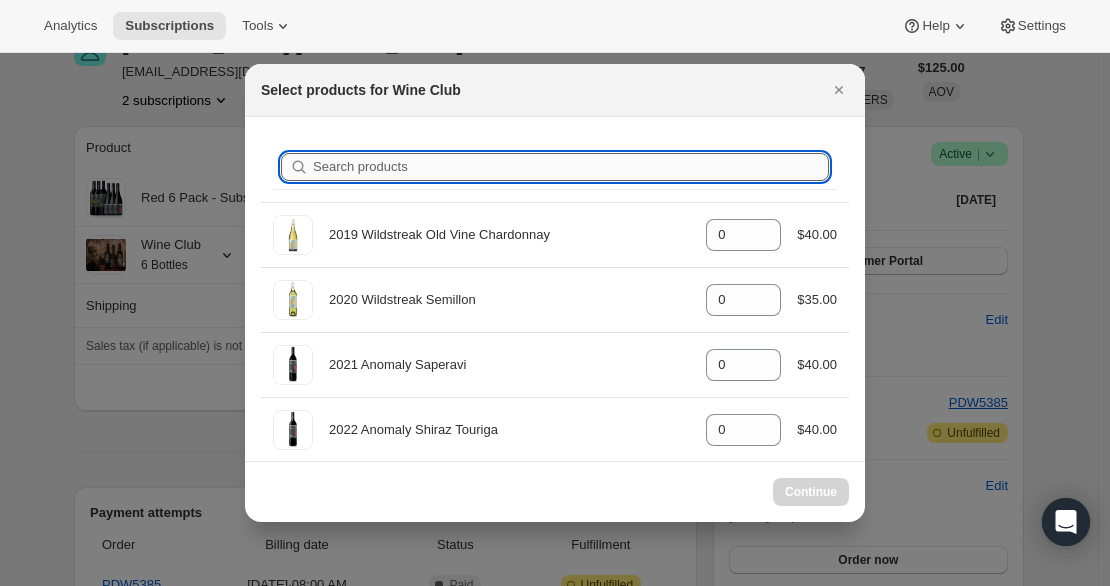 click on "Search products" at bounding box center (571, 167) 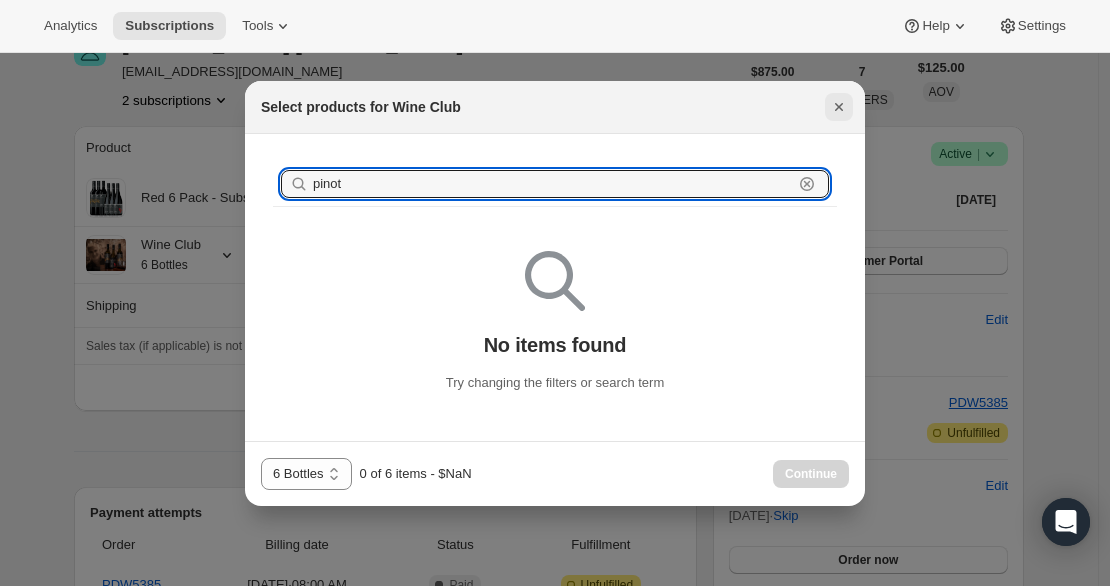 type on "pinot" 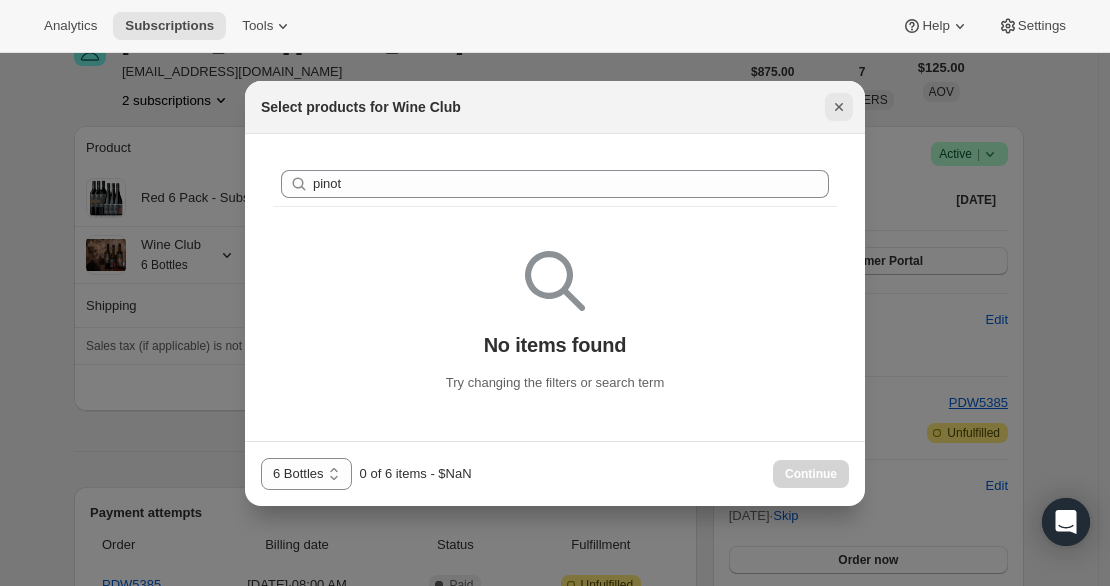 click 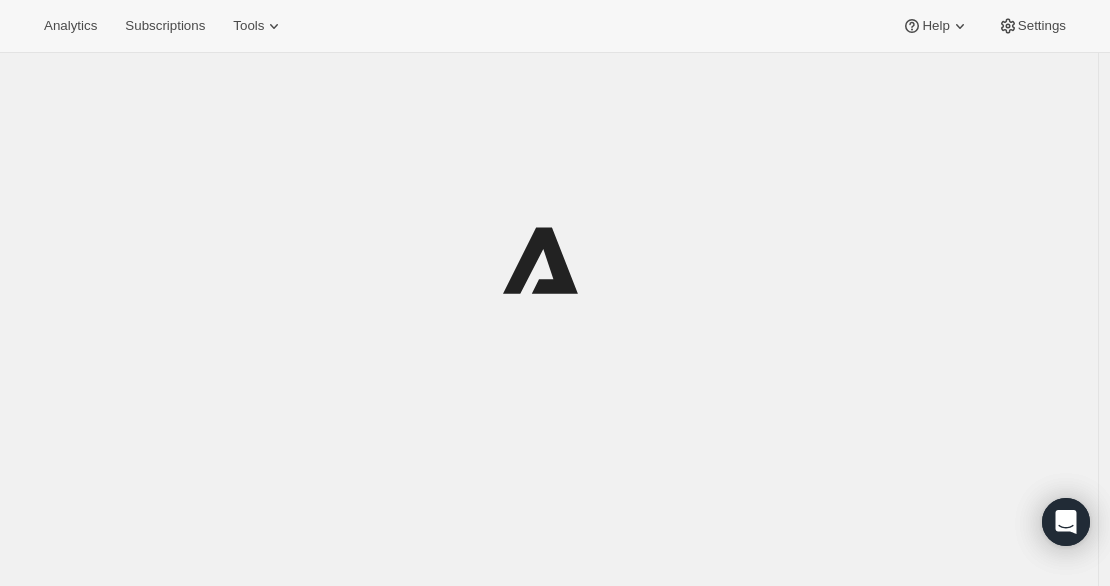 scroll, scrollTop: 0, scrollLeft: 0, axis: both 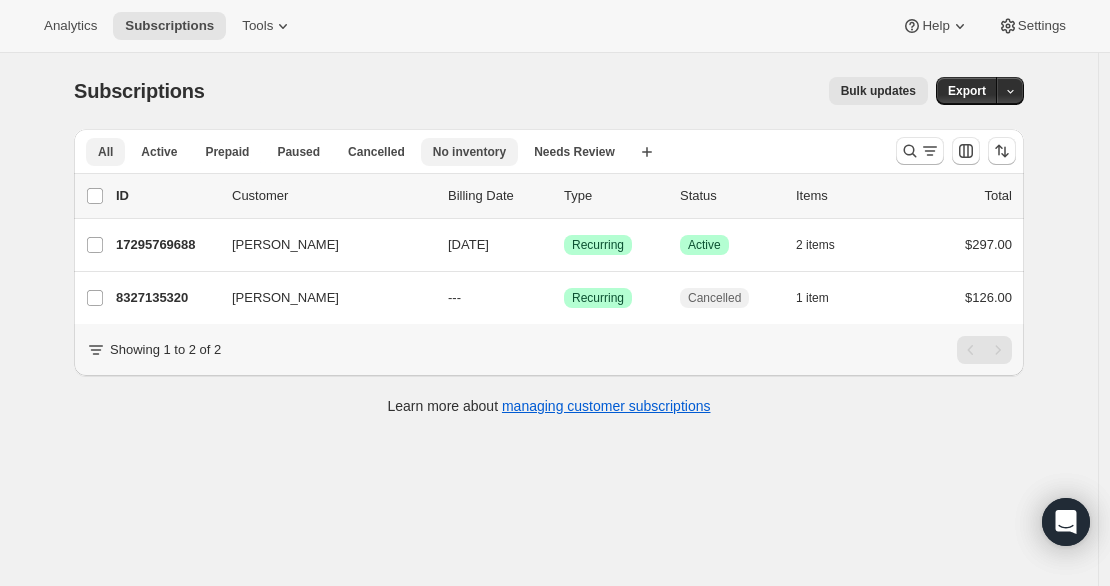 click on "No inventory" at bounding box center (469, 152) 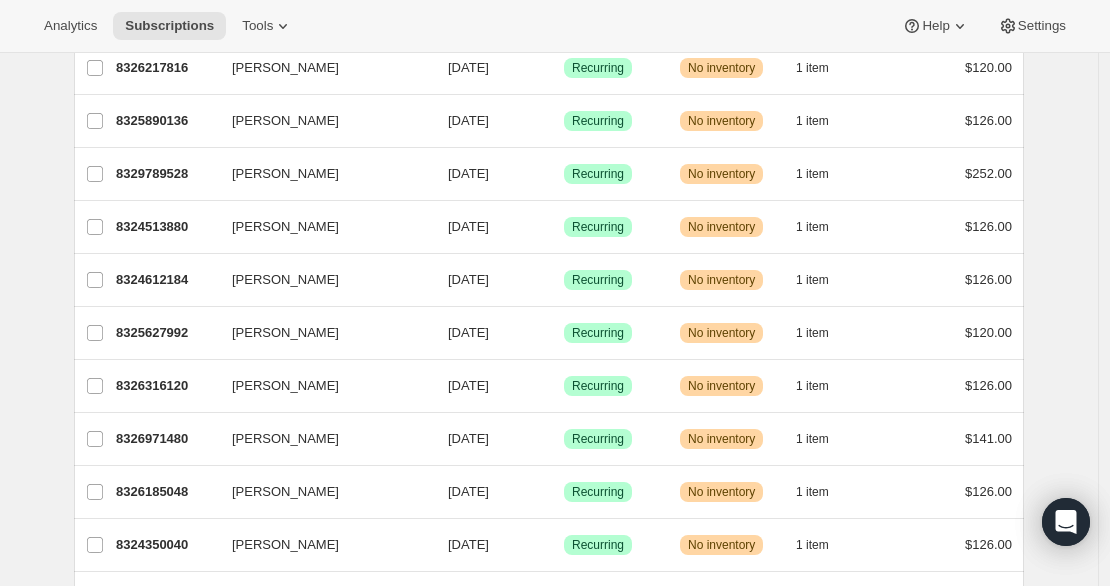 scroll, scrollTop: 452, scrollLeft: 0, axis: vertical 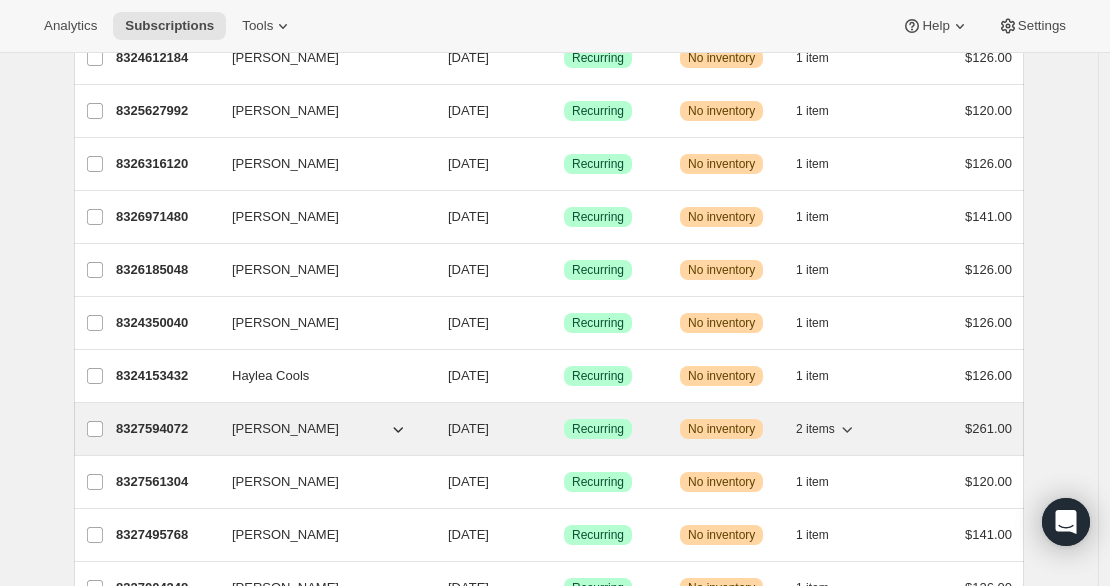 click on "8327594072" at bounding box center (166, 429) 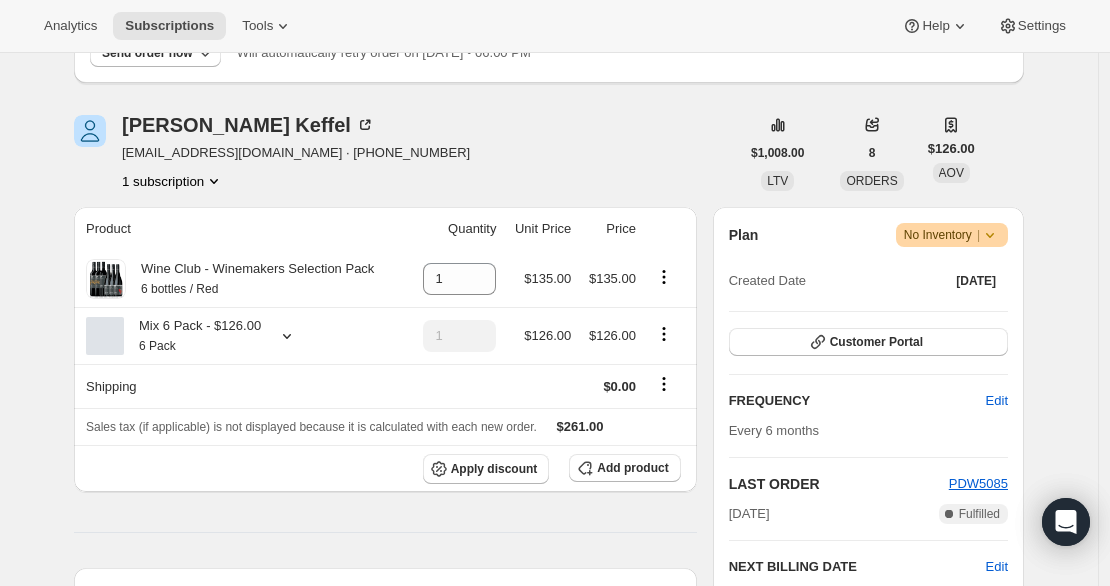 scroll, scrollTop: 222, scrollLeft: 0, axis: vertical 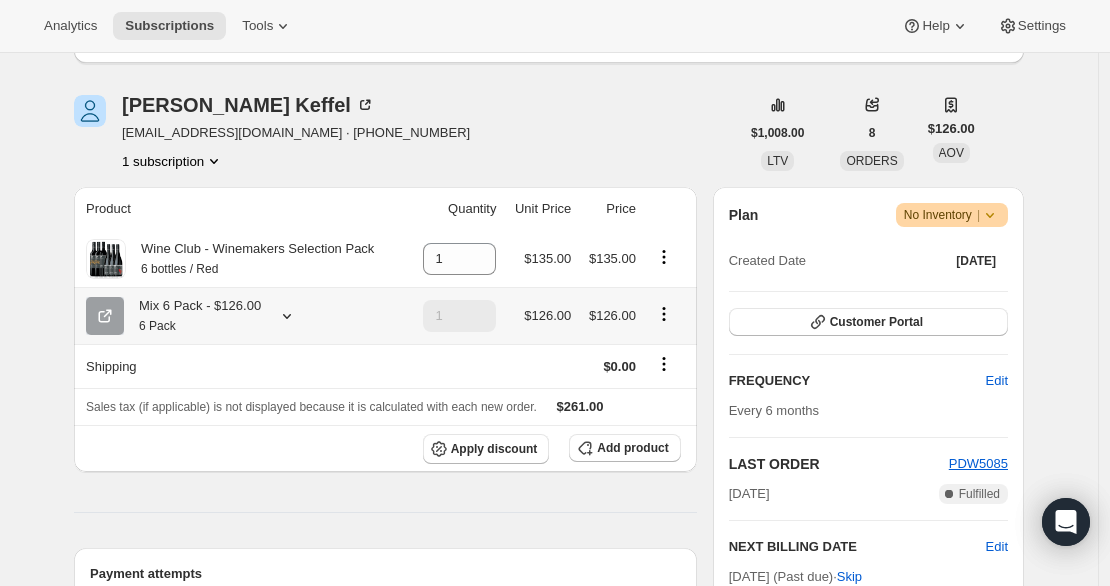 click 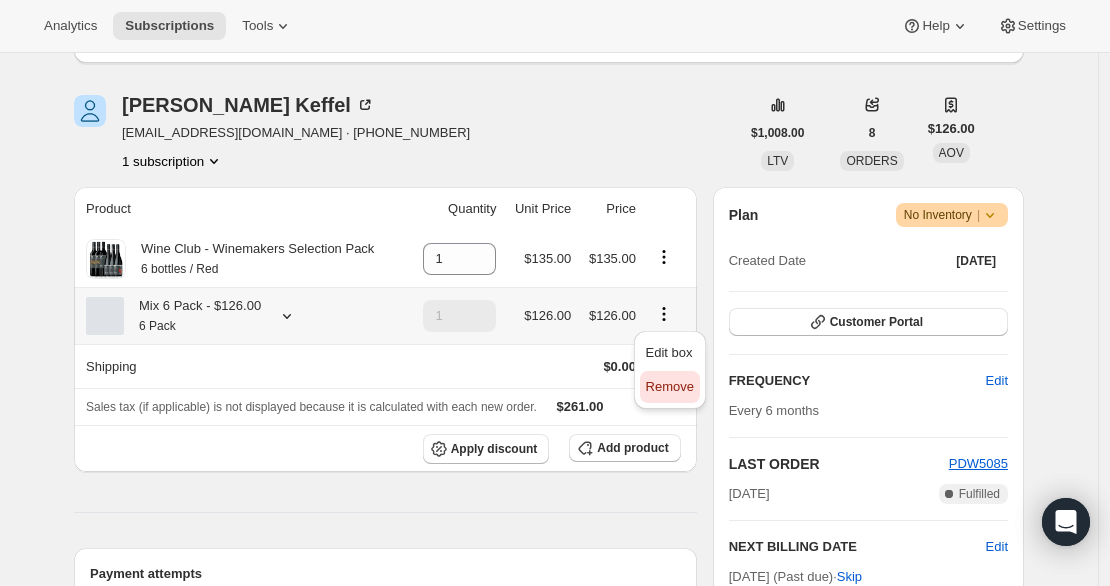 click on "Remove" at bounding box center (670, 386) 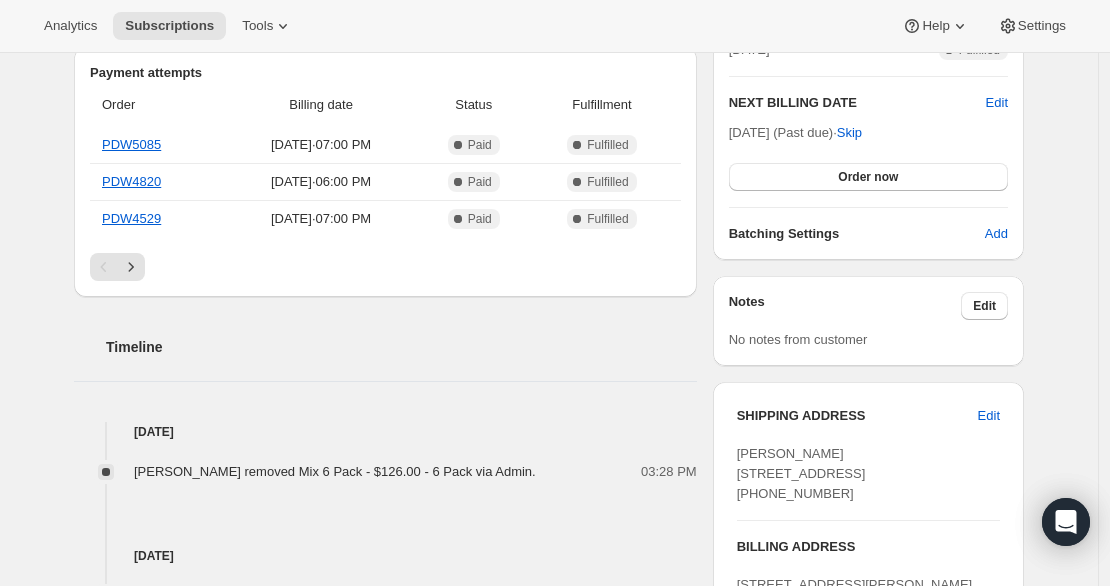 scroll, scrollTop: 555, scrollLeft: 0, axis: vertical 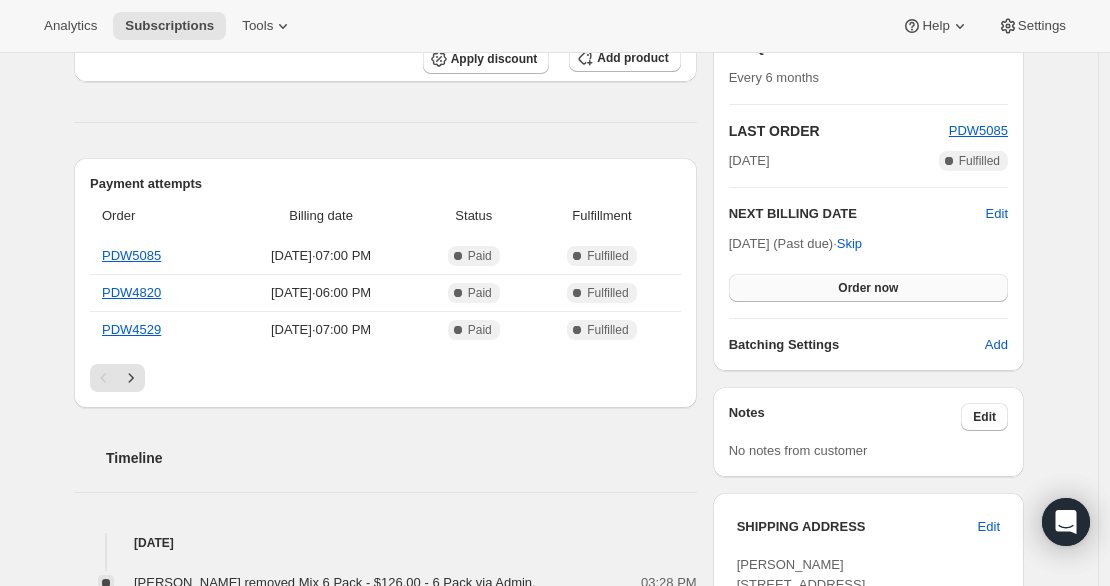 click on "Order now" at bounding box center (868, 288) 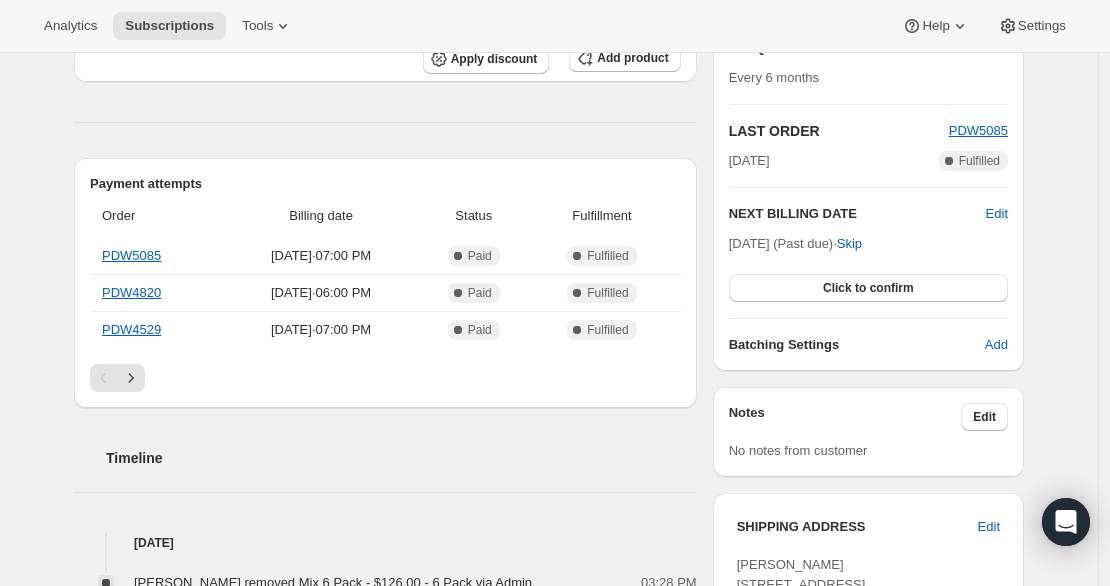 click on "Subscription #8327594072. This page is ready Subscription #8327594072 Success Recurring Success Active Create order Subscription order was blocked because items are out of stock This order was scheduled for Jul 23, 2025 and is now 2 days past due. Awtomic will retry it daily until inventory is available. If you'd like to send the order now, you can force it through and choose whether to include out-of-stock items or send a partial order. Send order now Will automatically retry order on Jul 25, 2025 • 06:00 PM David   Keffel davidkeffel@hotmail.com · +61439870148 1 subscription $1,008.00 LTV 8 ORDERS $126.00 AOV Product Quantity Unit Price Price Wine Club - Winemakers Selection Pack 6 bottles / Red 1 $135.00 $135.00 Shipping $0.00 Sales tax (if applicable) is not displayed because it is calculated with each new order.   $135.00 Apply discount Add product Payment attempts Order Billing date Status Fulfillment PDW5085 Jan 23, 2025  ·  07:00 PM  Complete Paid  Complete Fulfilled PDW4820 Jul 23, 2024  ·  |" at bounding box center (549, 416) 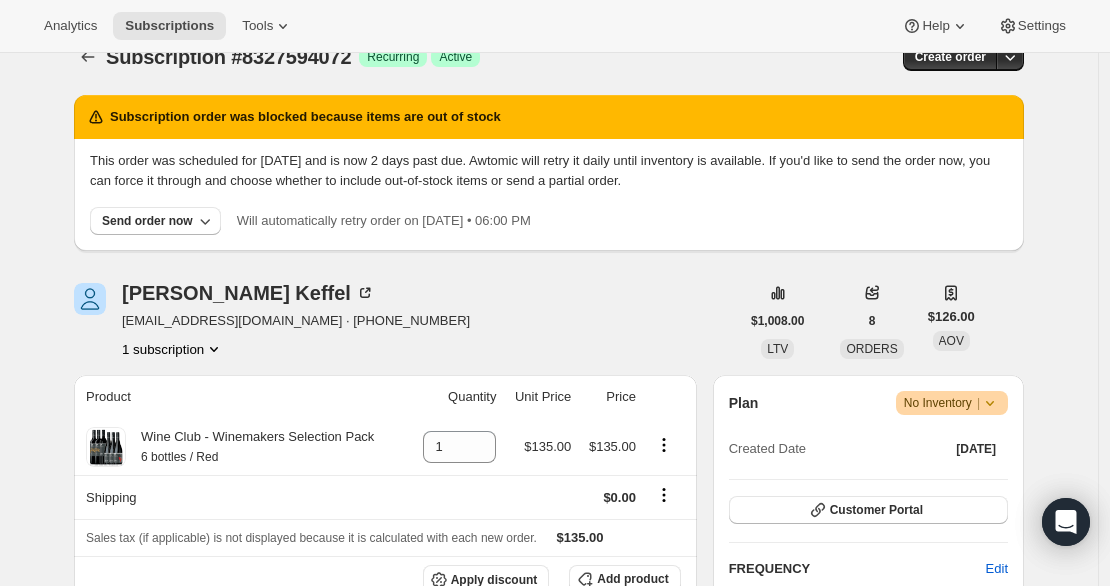 scroll, scrollTop: 0, scrollLeft: 0, axis: both 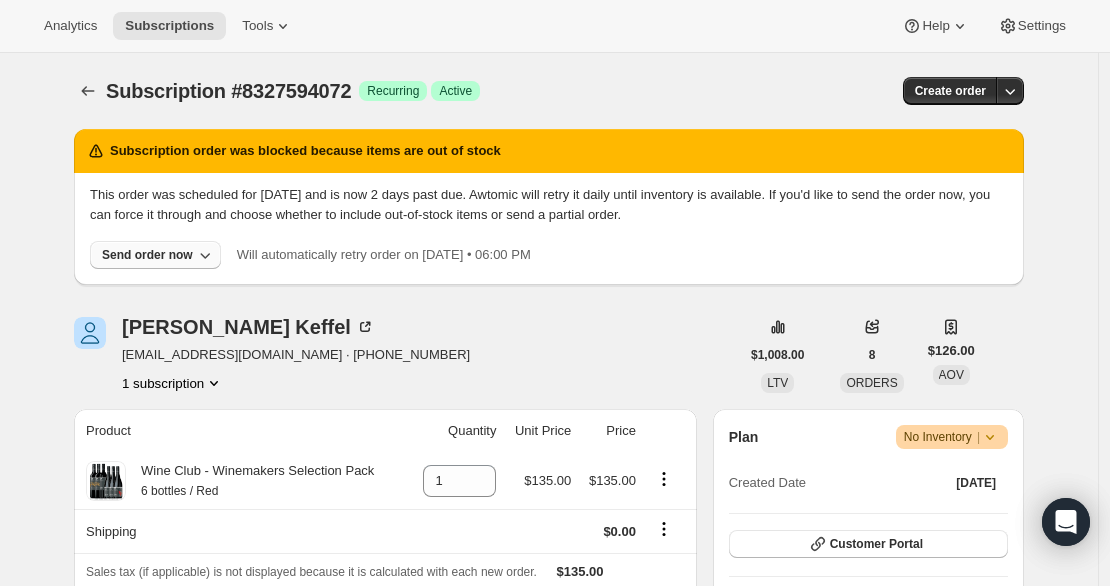 click on "Send order now" at bounding box center [155, 255] 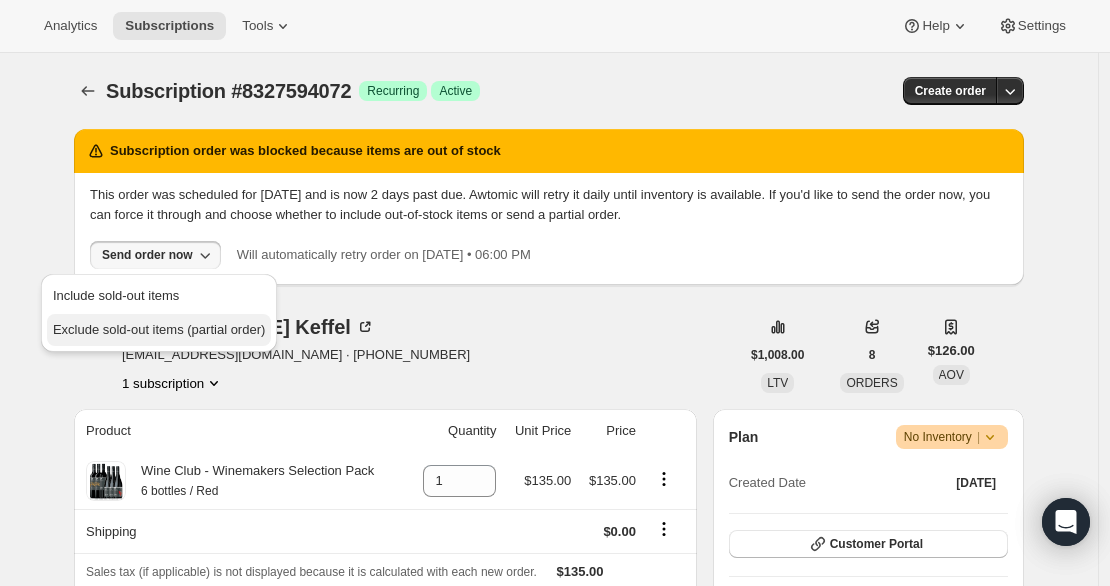 click on "Exclude sold-out items (partial order)" at bounding box center (159, 329) 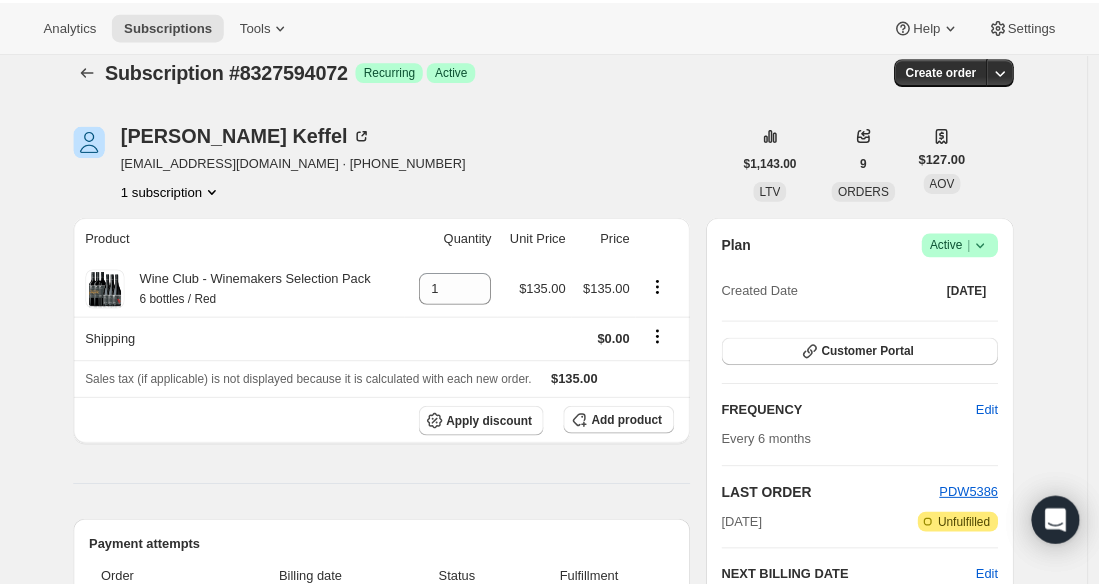 scroll, scrollTop: 0, scrollLeft: 0, axis: both 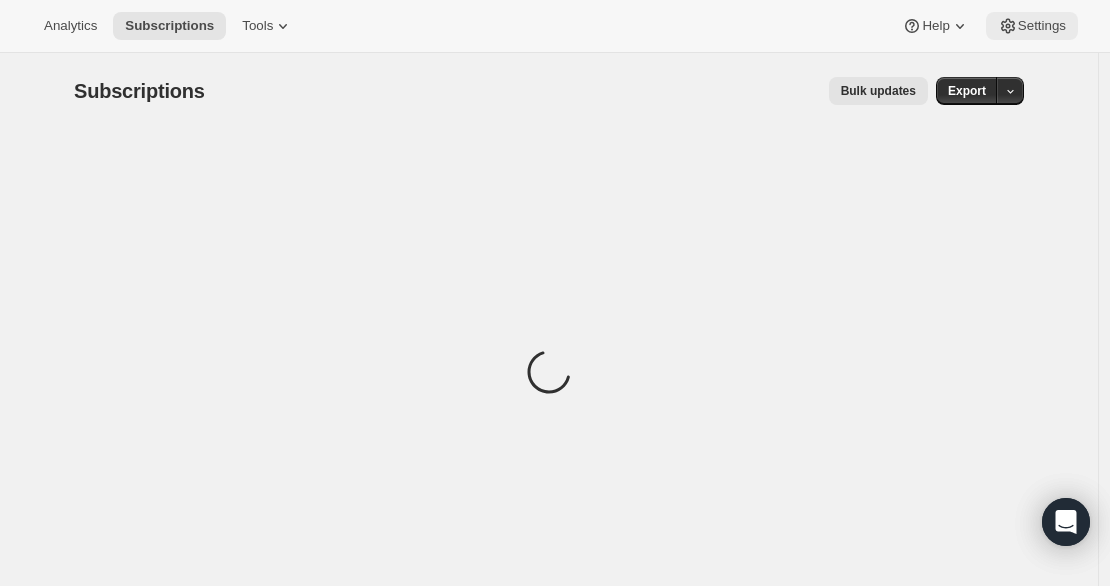 click on "Settings" at bounding box center [1042, 26] 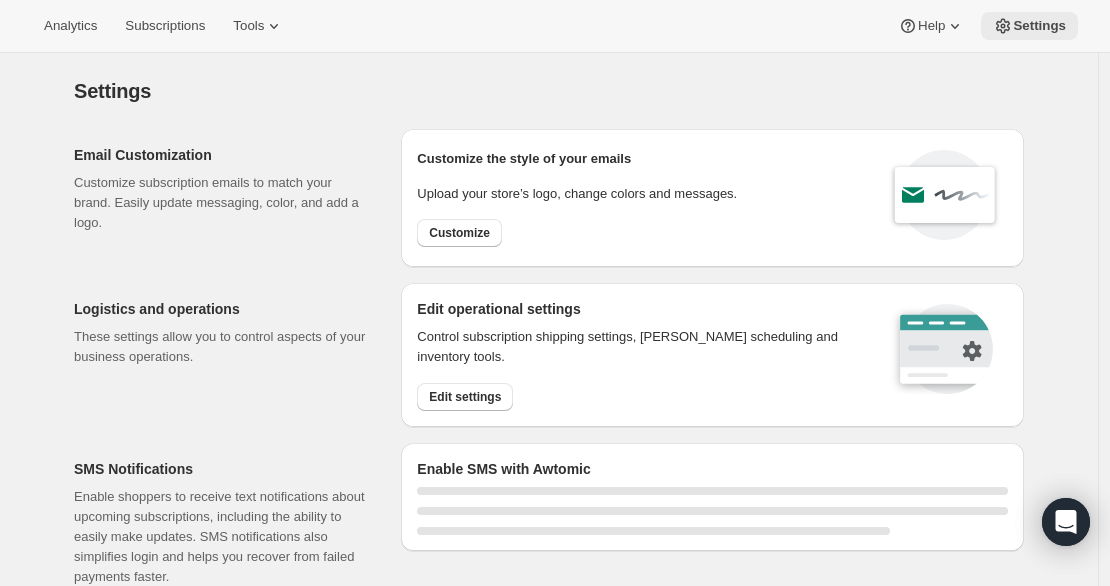 click on "Settings" at bounding box center [1039, 26] 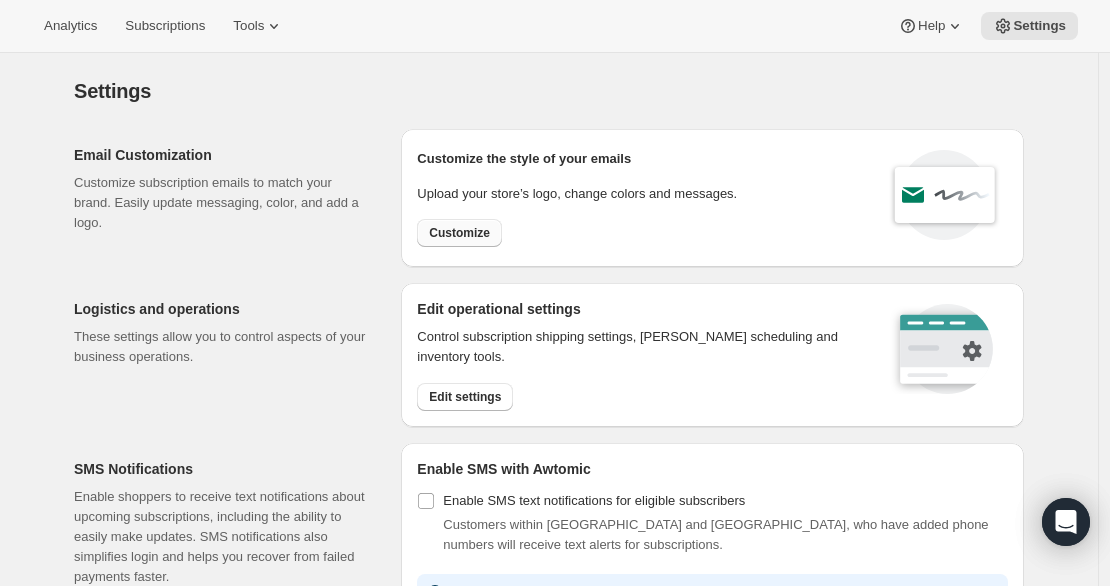 click on "Customize" at bounding box center (459, 233) 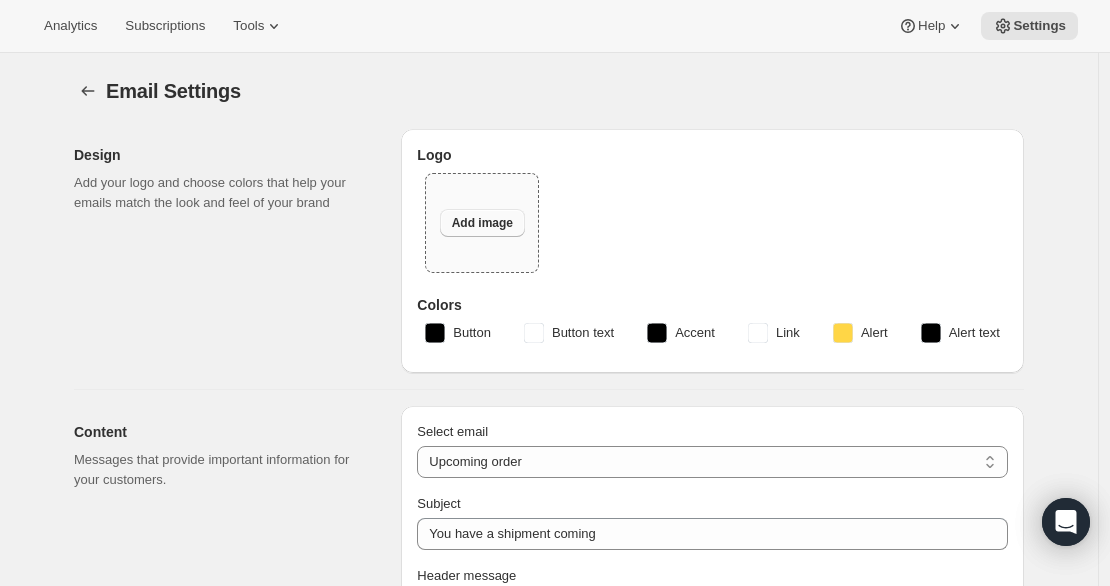 type on "We hope you're looking forward to your next wine delivery! Your order is scheduled for processing soon, and we want to ensure everything is in order." 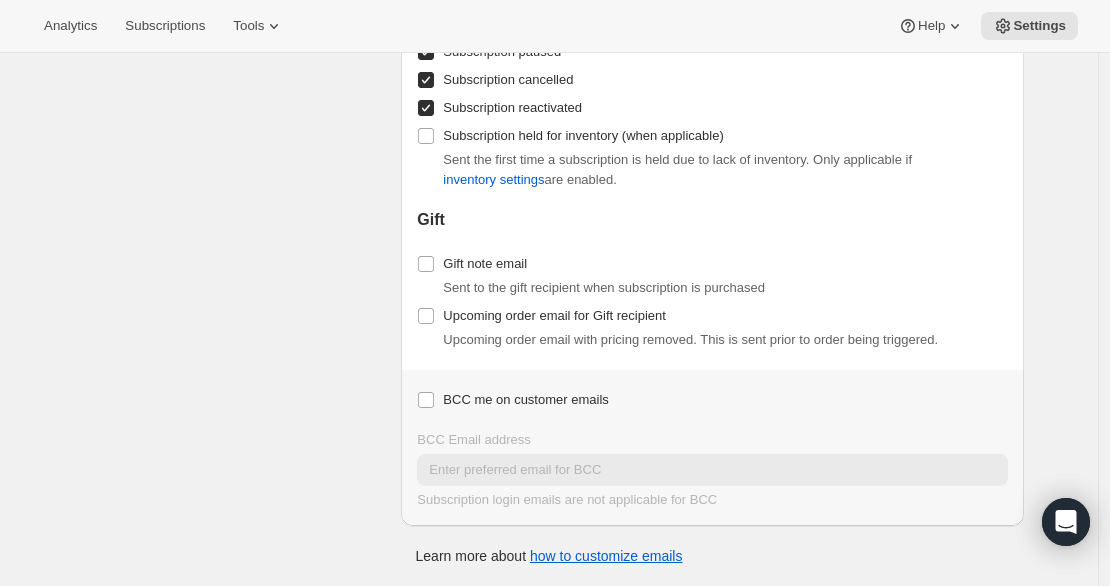 scroll, scrollTop: 2353, scrollLeft: 0, axis: vertical 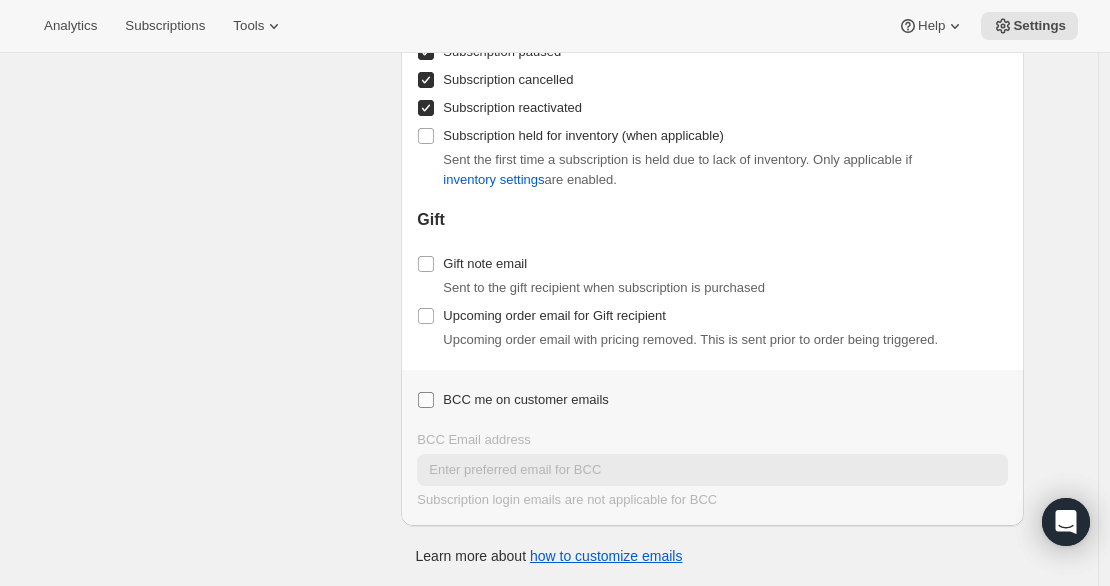 click on "BCC me on customer emails" at bounding box center (525, 399) 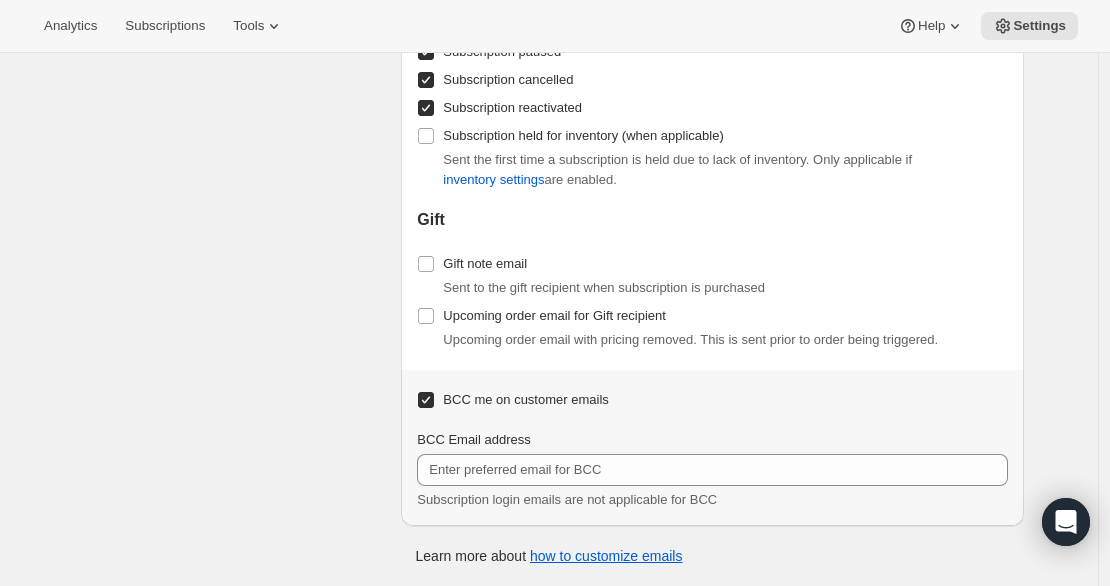 click on "BCC me on customer emails" at bounding box center [525, 399] 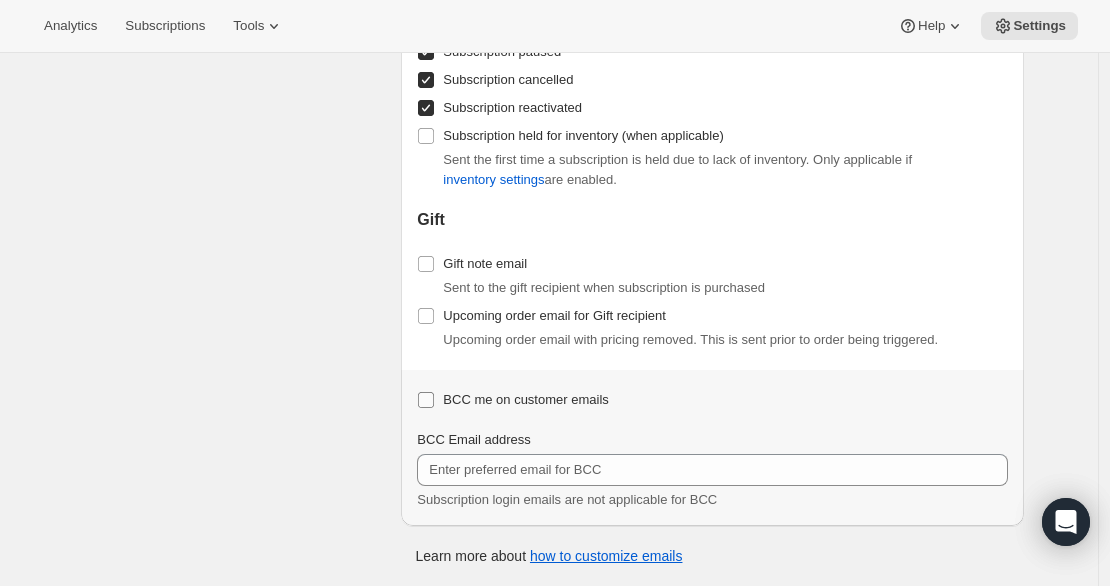 checkbox on "false" 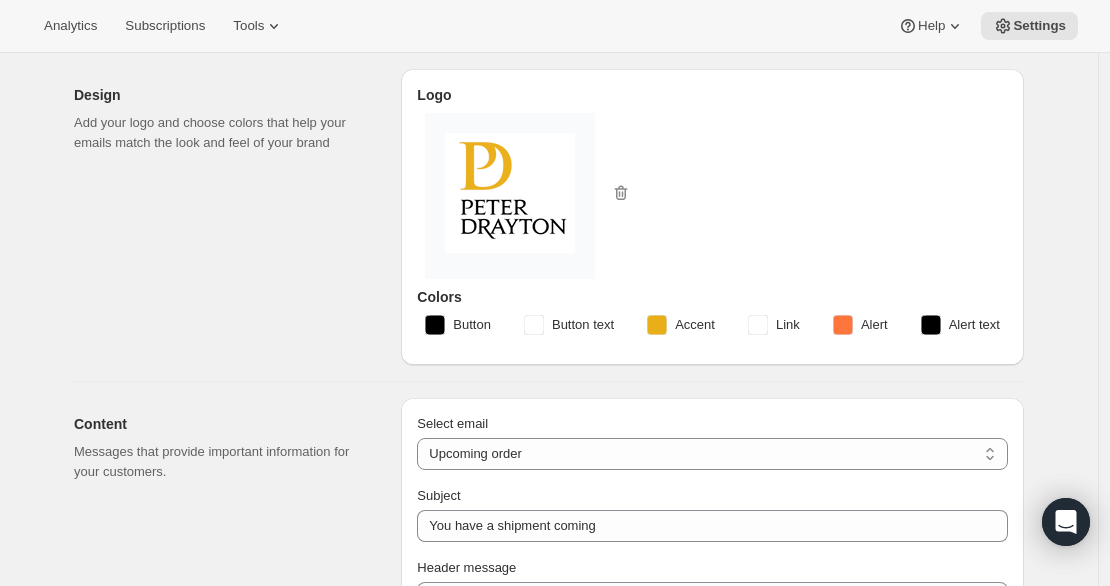 scroll, scrollTop: 0, scrollLeft: 0, axis: both 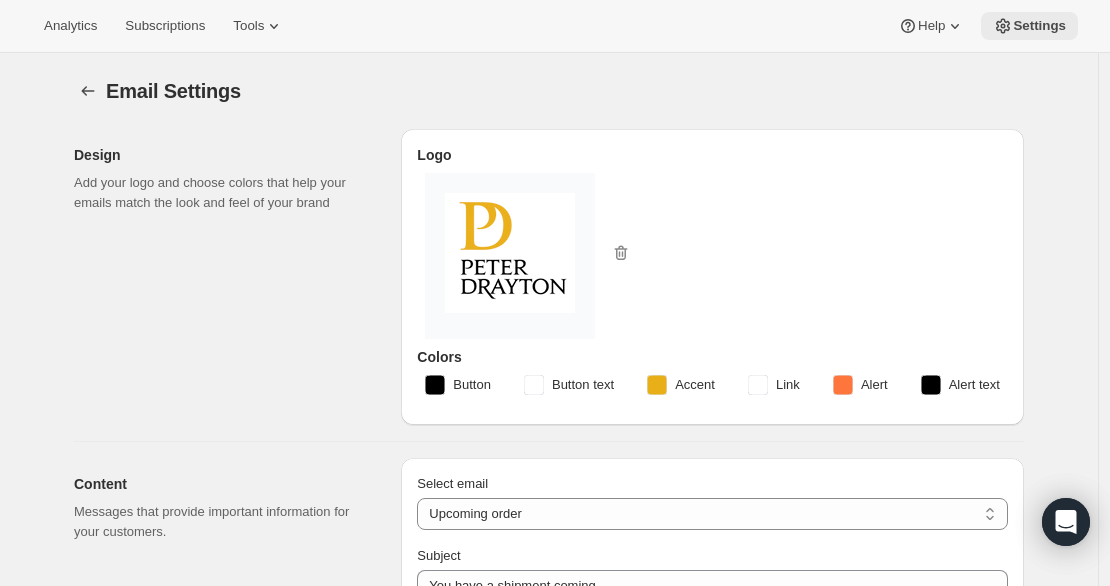 click on "Settings" at bounding box center (1039, 26) 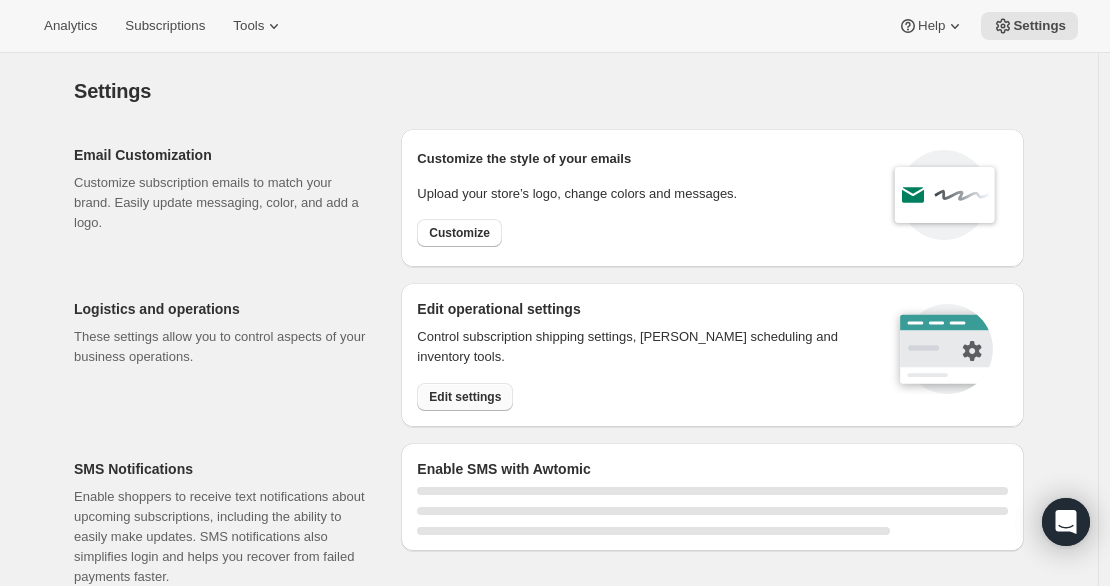 click on "Edit settings" at bounding box center [465, 397] 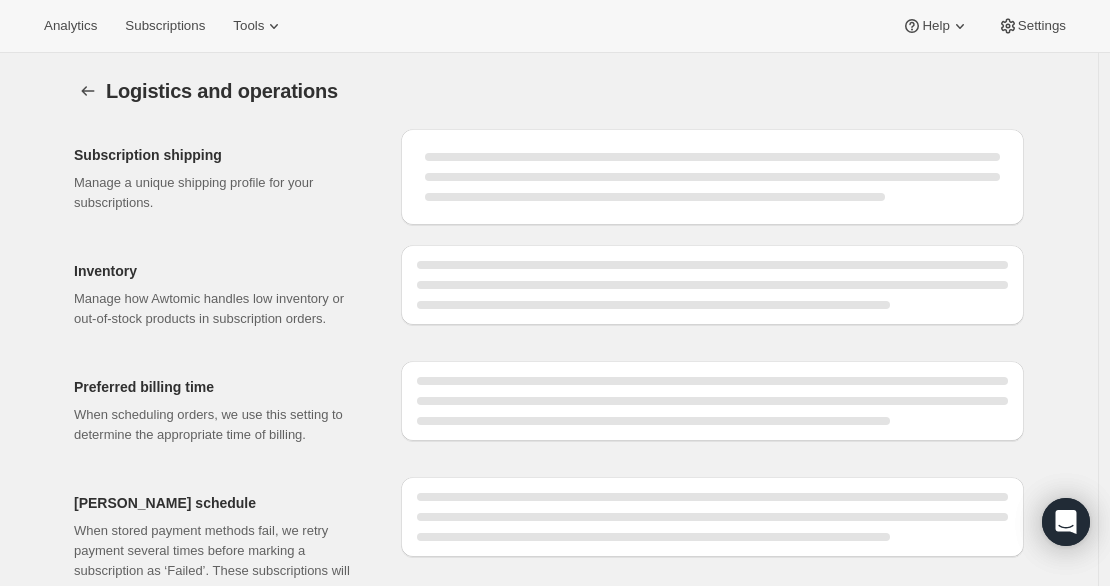 select on "DAY" 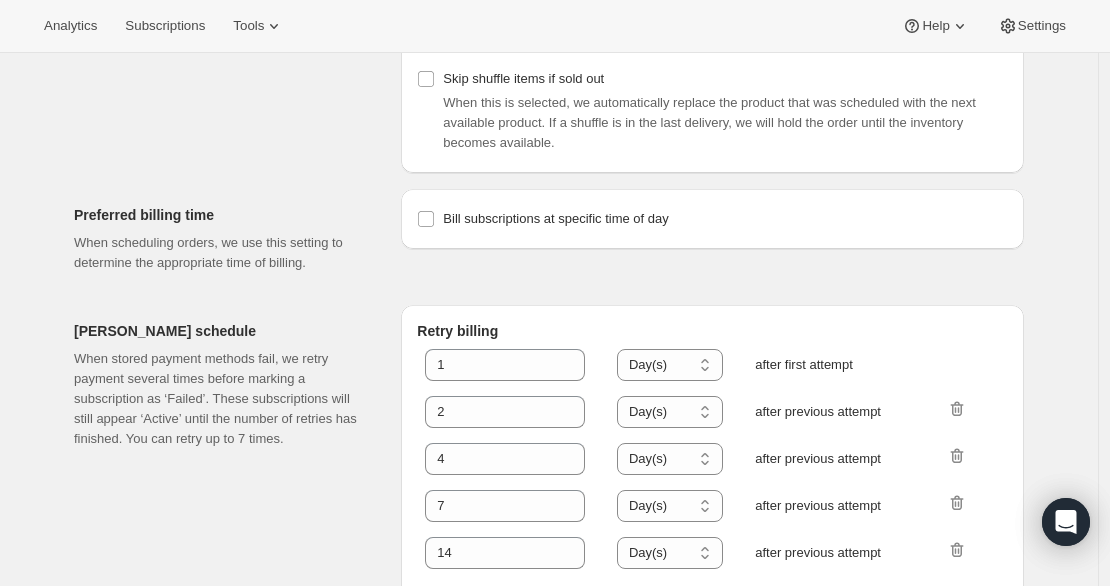 scroll, scrollTop: 962, scrollLeft: 0, axis: vertical 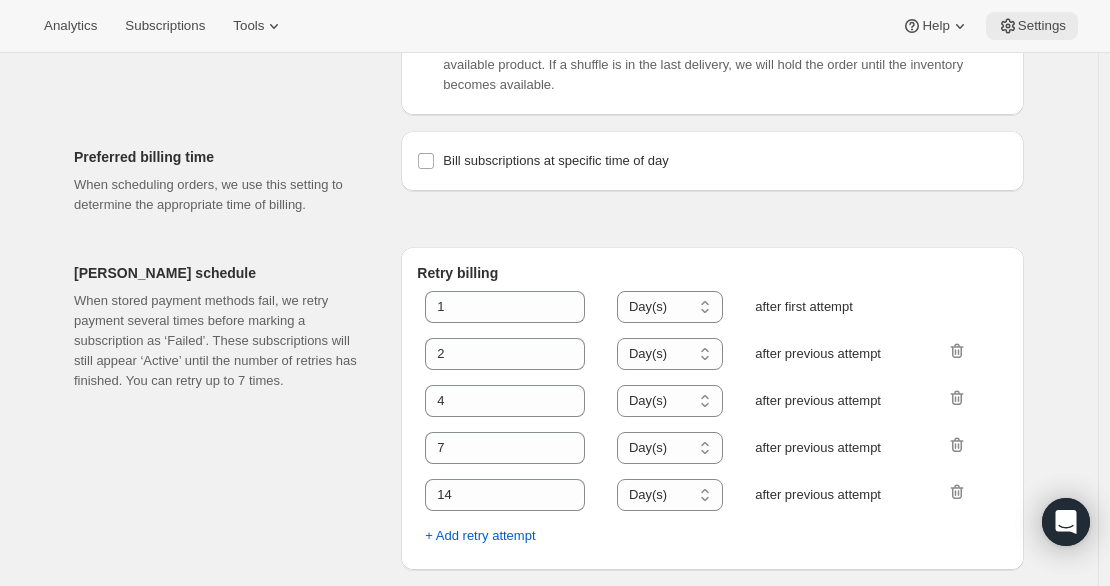 click 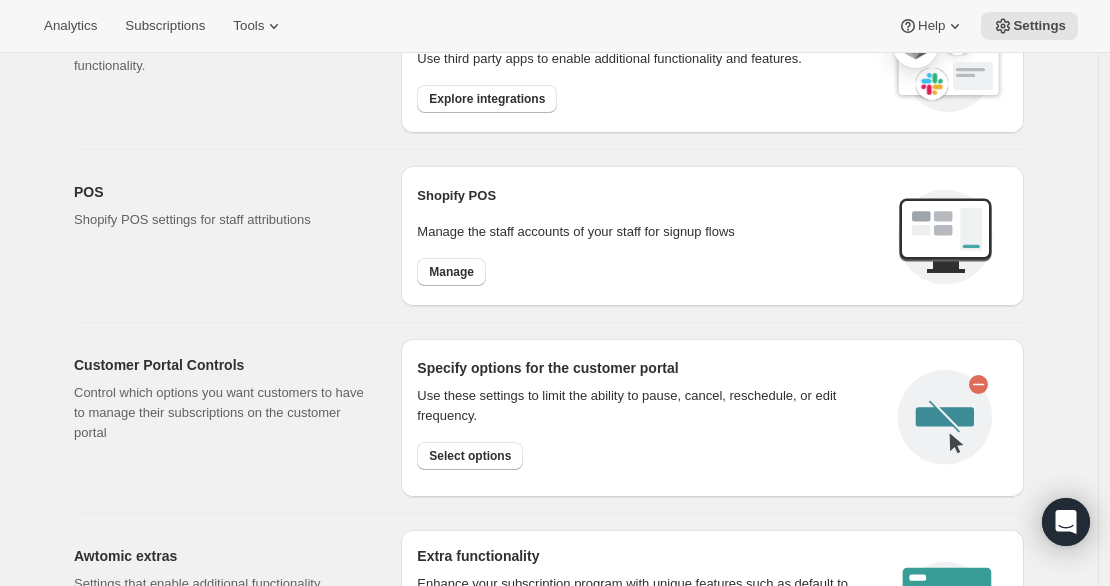 scroll, scrollTop: 777, scrollLeft: 0, axis: vertical 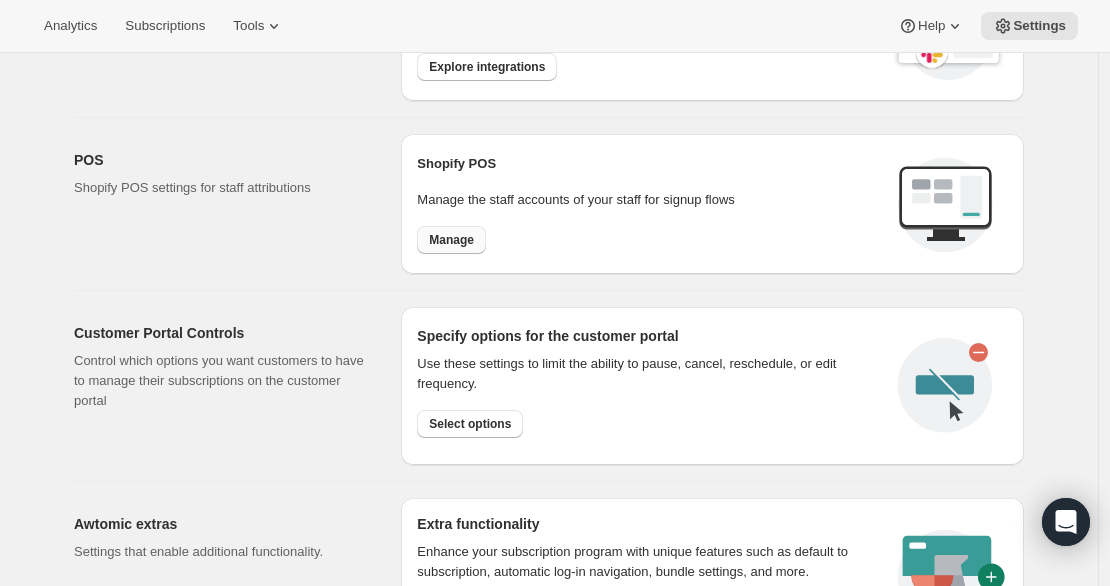 click on "Manage" at bounding box center [451, 240] 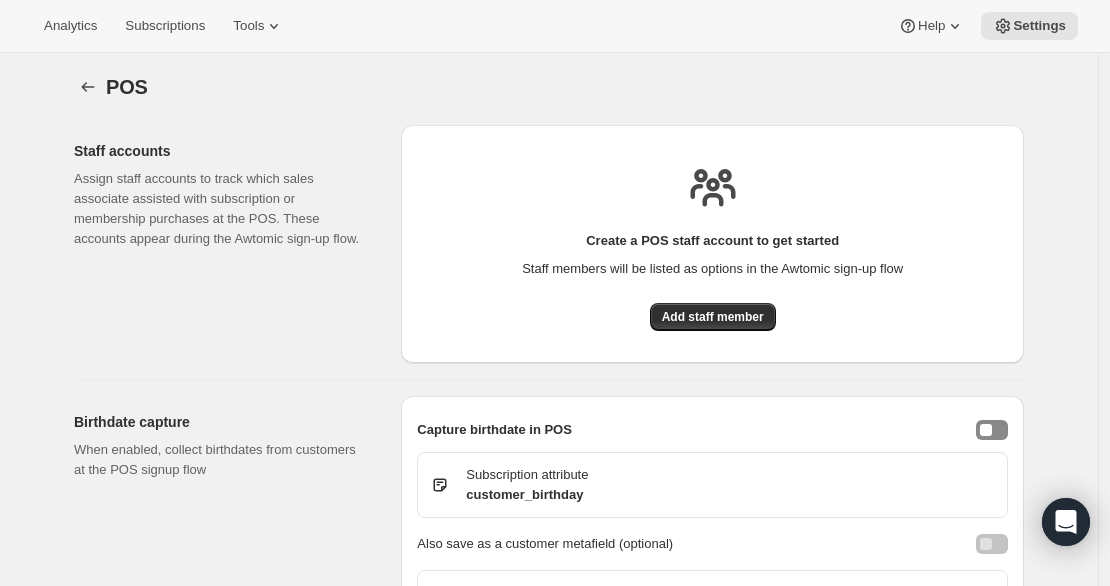 scroll, scrollTop: 0, scrollLeft: 0, axis: both 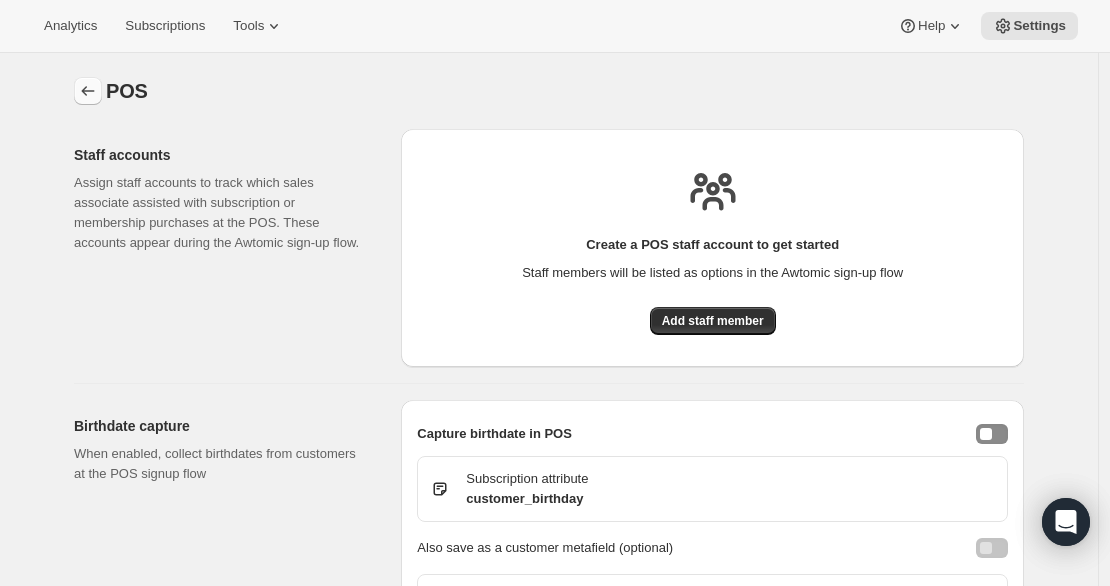 click 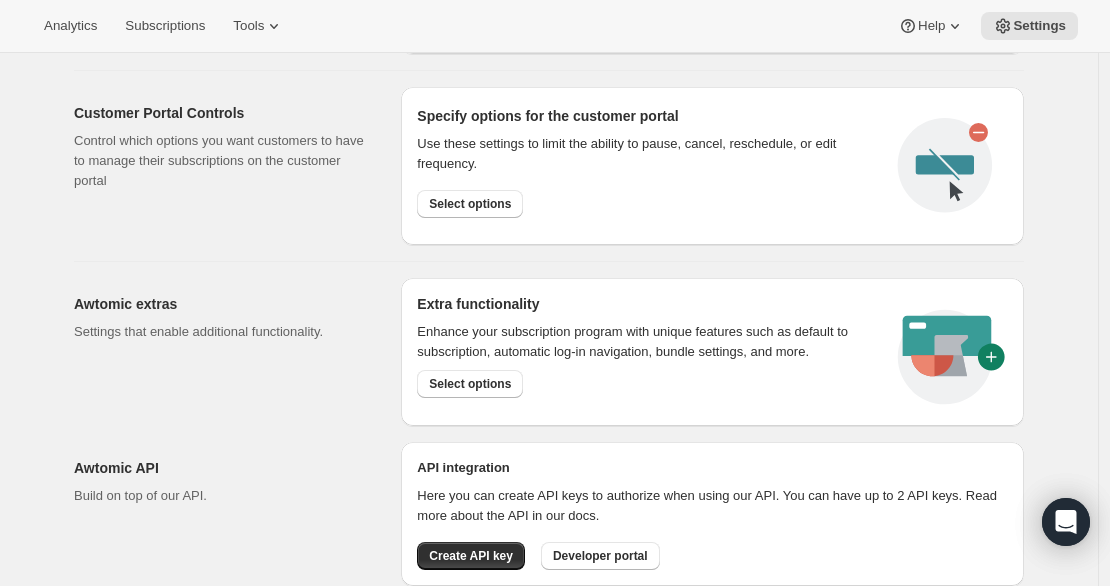 scroll, scrollTop: 1000, scrollLeft: 0, axis: vertical 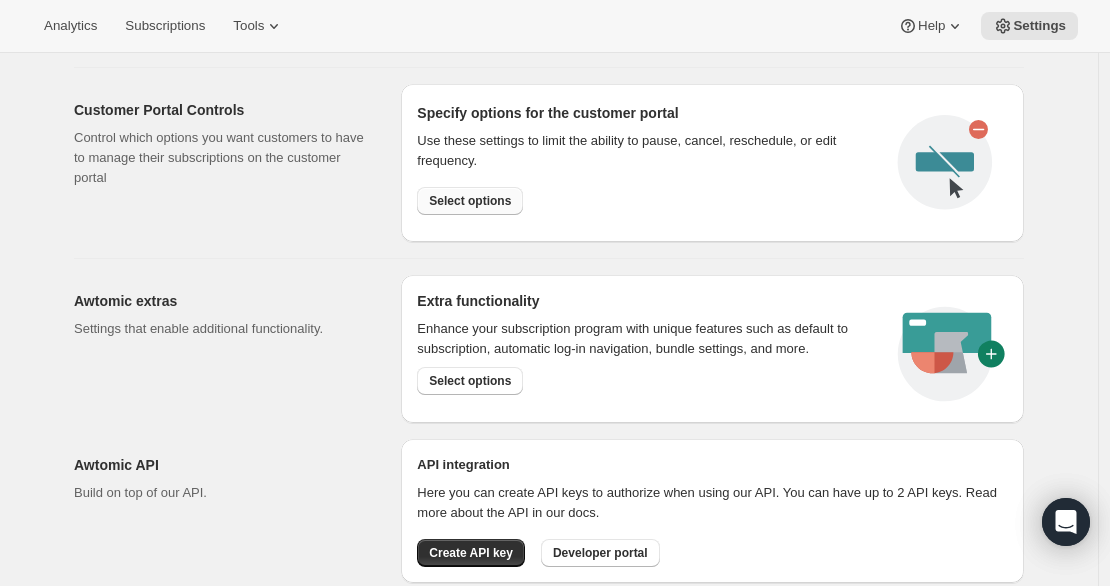 click on "Select options" at bounding box center (470, 201) 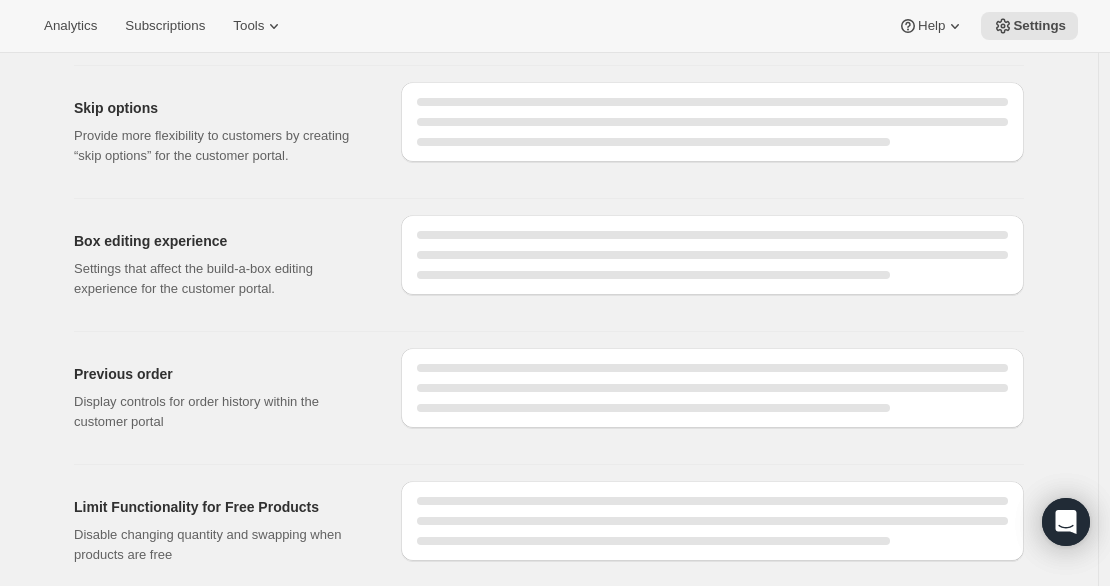 scroll, scrollTop: 0, scrollLeft: 0, axis: both 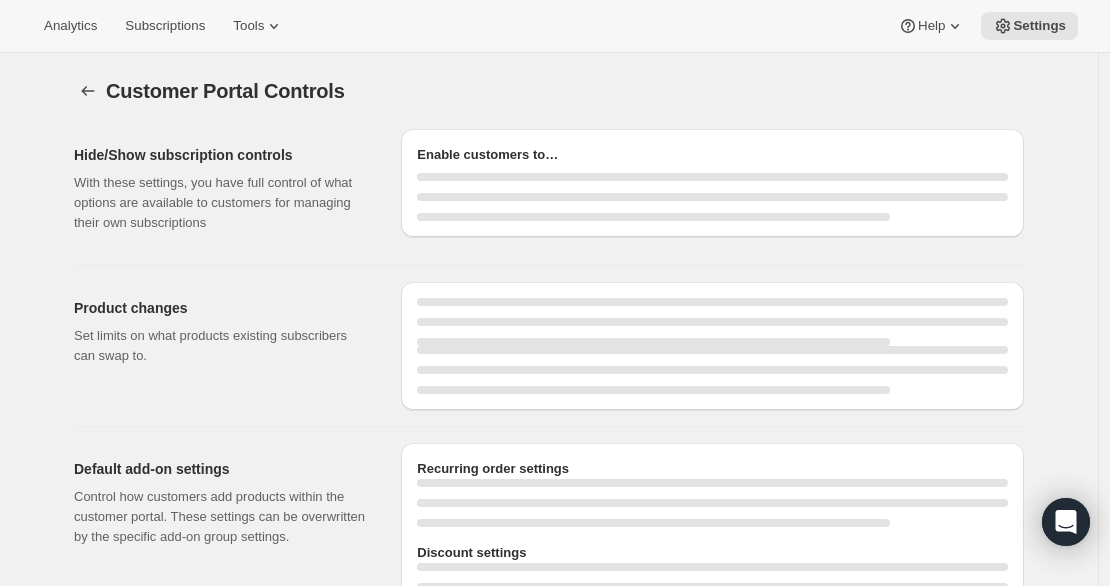 select on "MONTH" 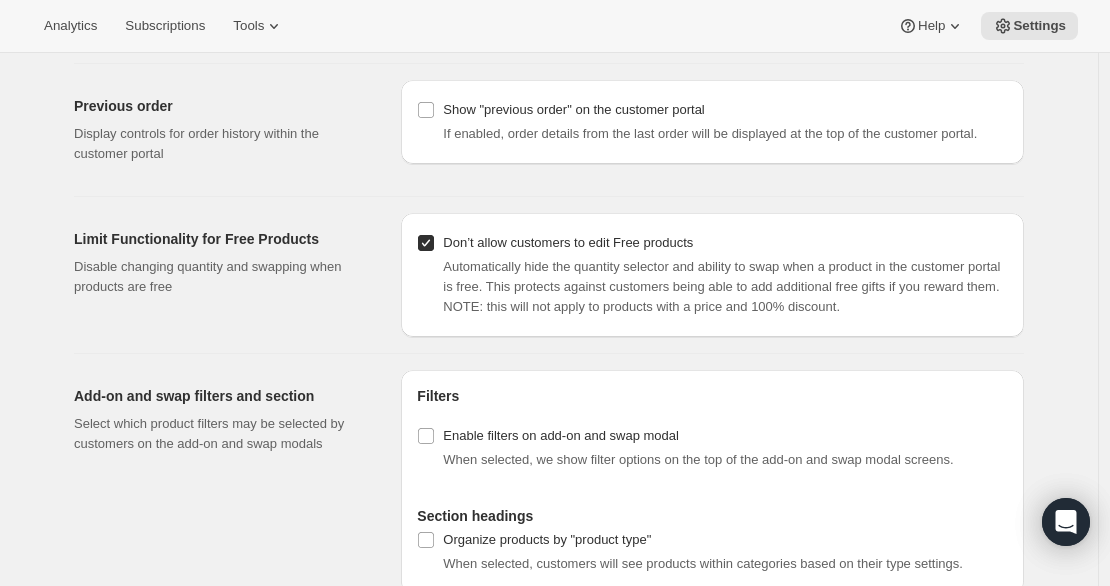 scroll, scrollTop: 2304, scrollLeft: 0, axis: vertical 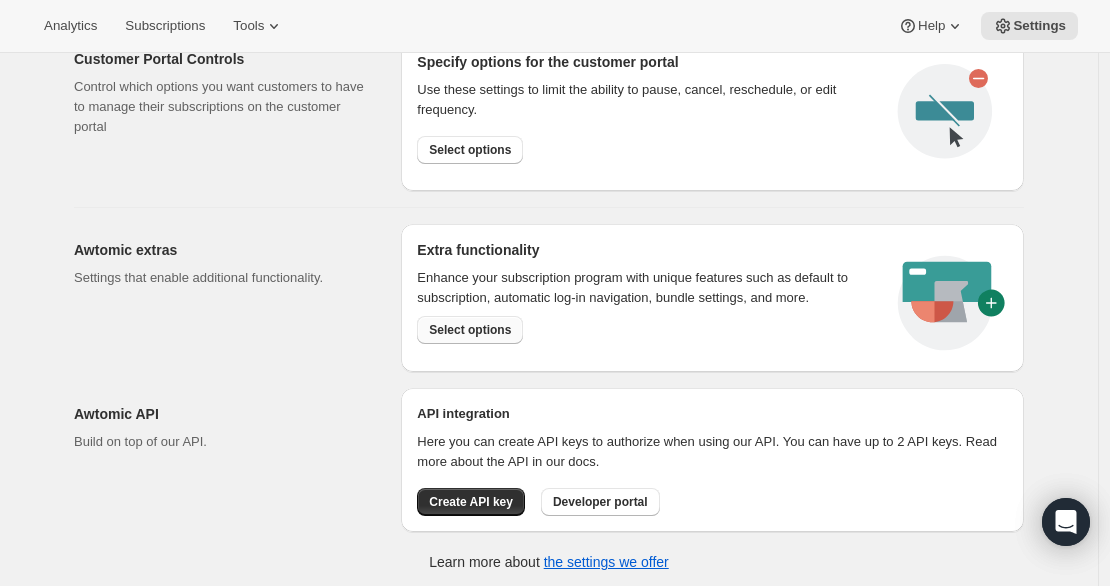 click on "Select options" at bounding box center [470, 330] 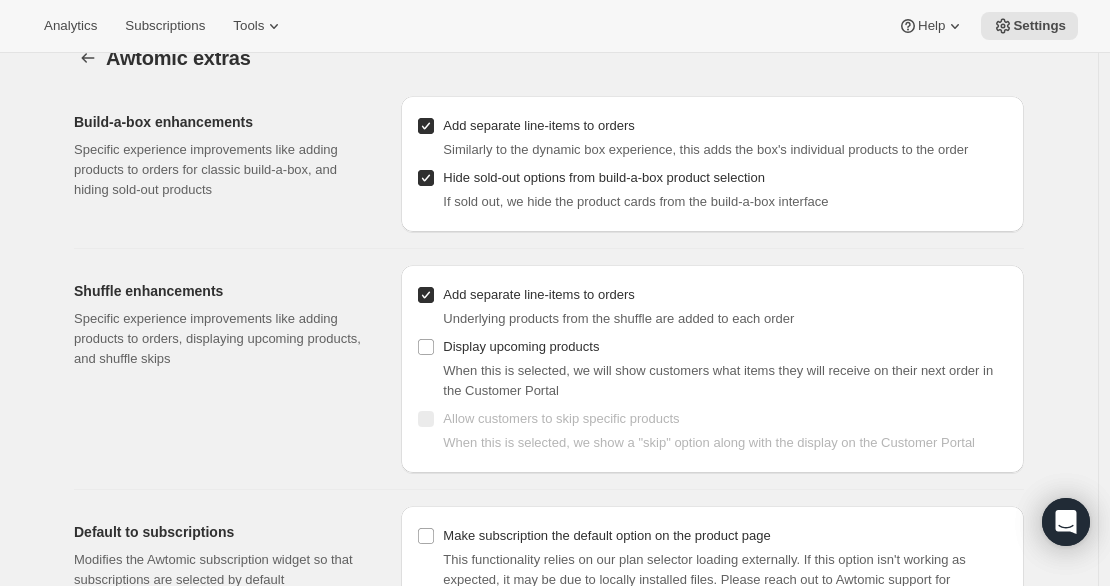 scroll, scrollTop: 0, scrollLeft: 0, axis: both 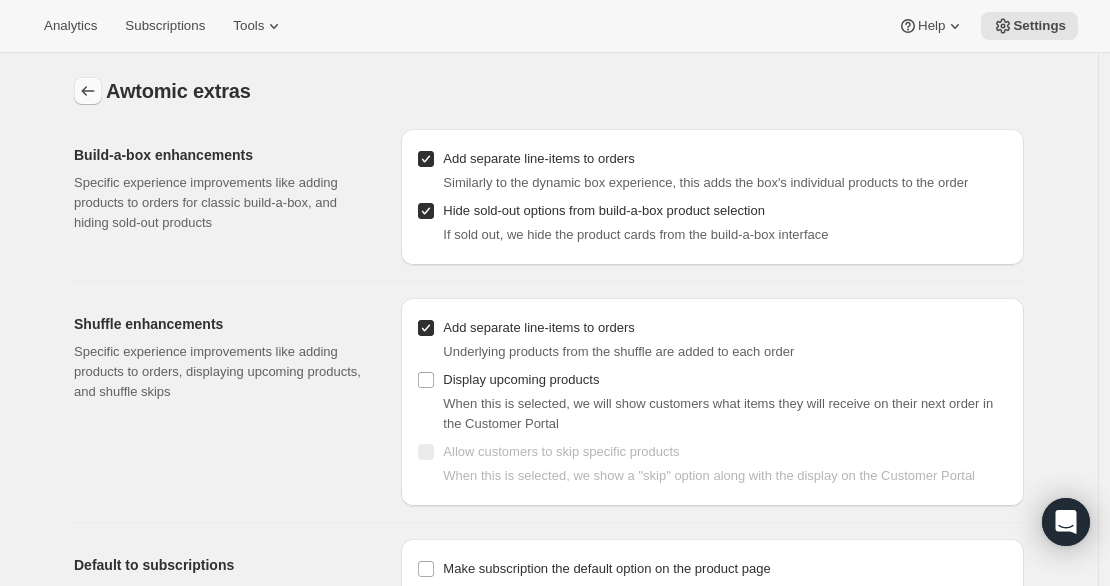 click 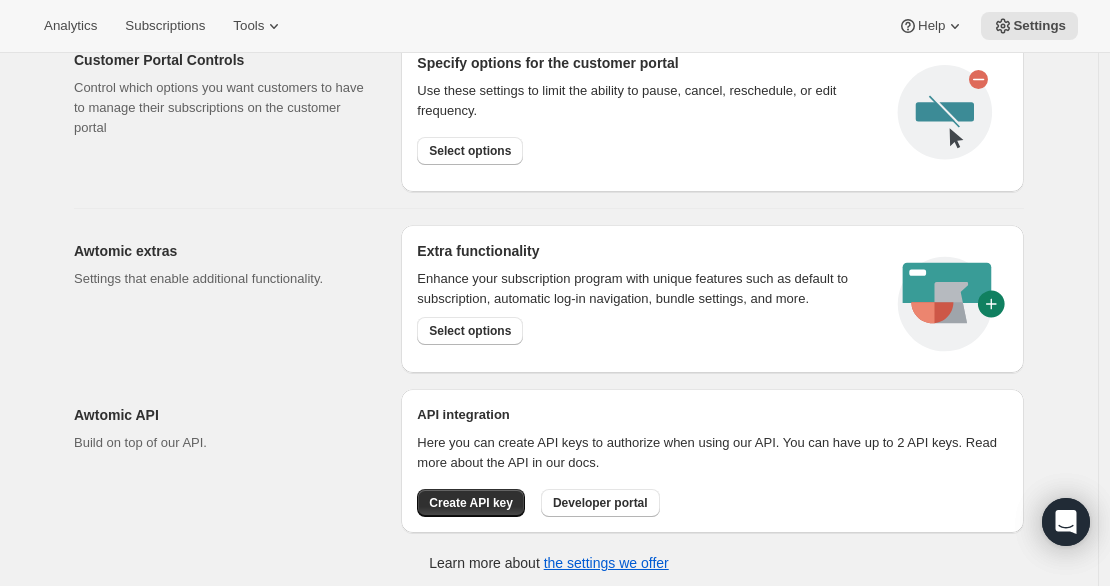 scroll, scrollTop: 1051, scrollLeft: 0, axis: vertical 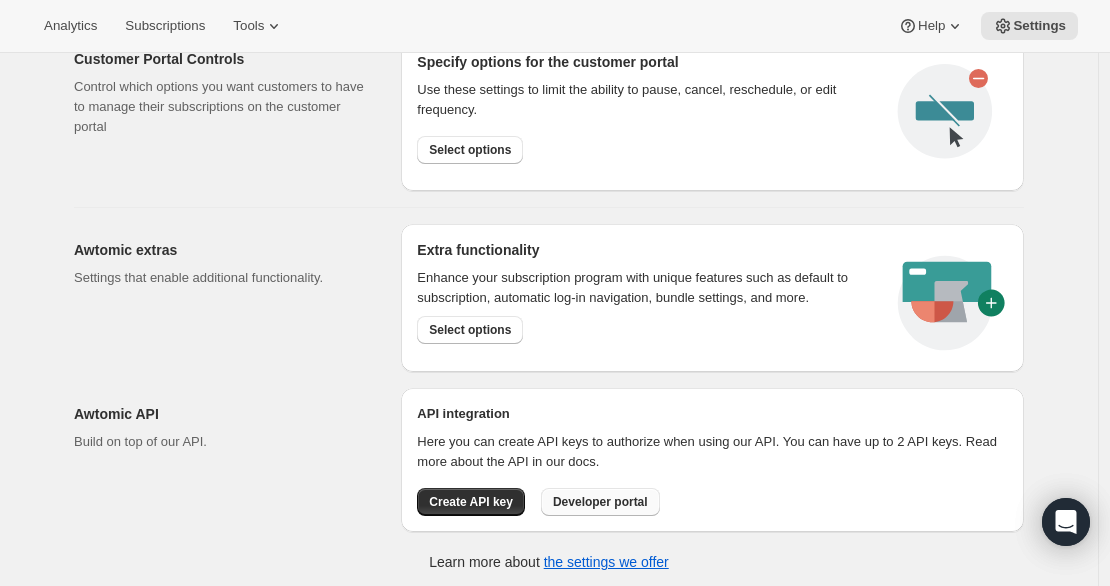 click on "Developer portal" at bounding box center (600, 502) 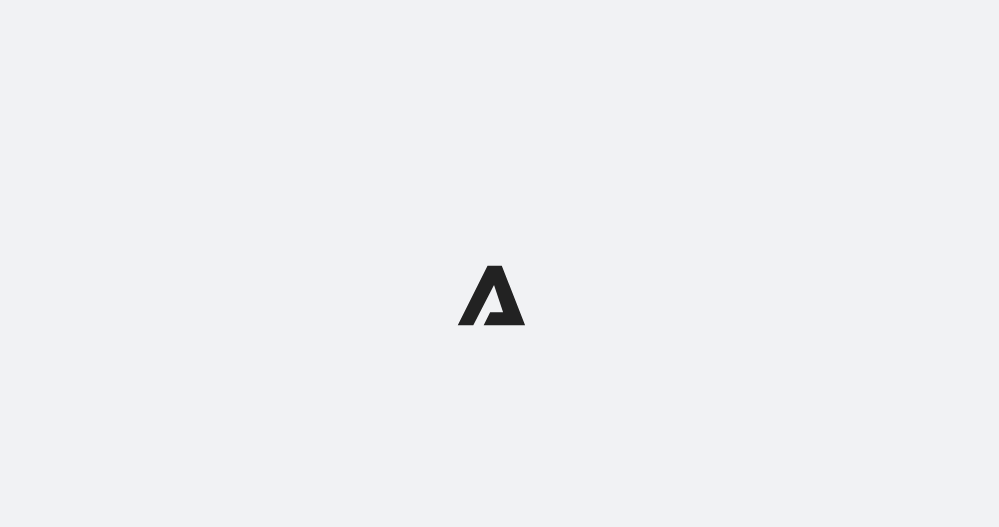 scroll, scrollTop: 0, scrollLeft: 0, axis: both 